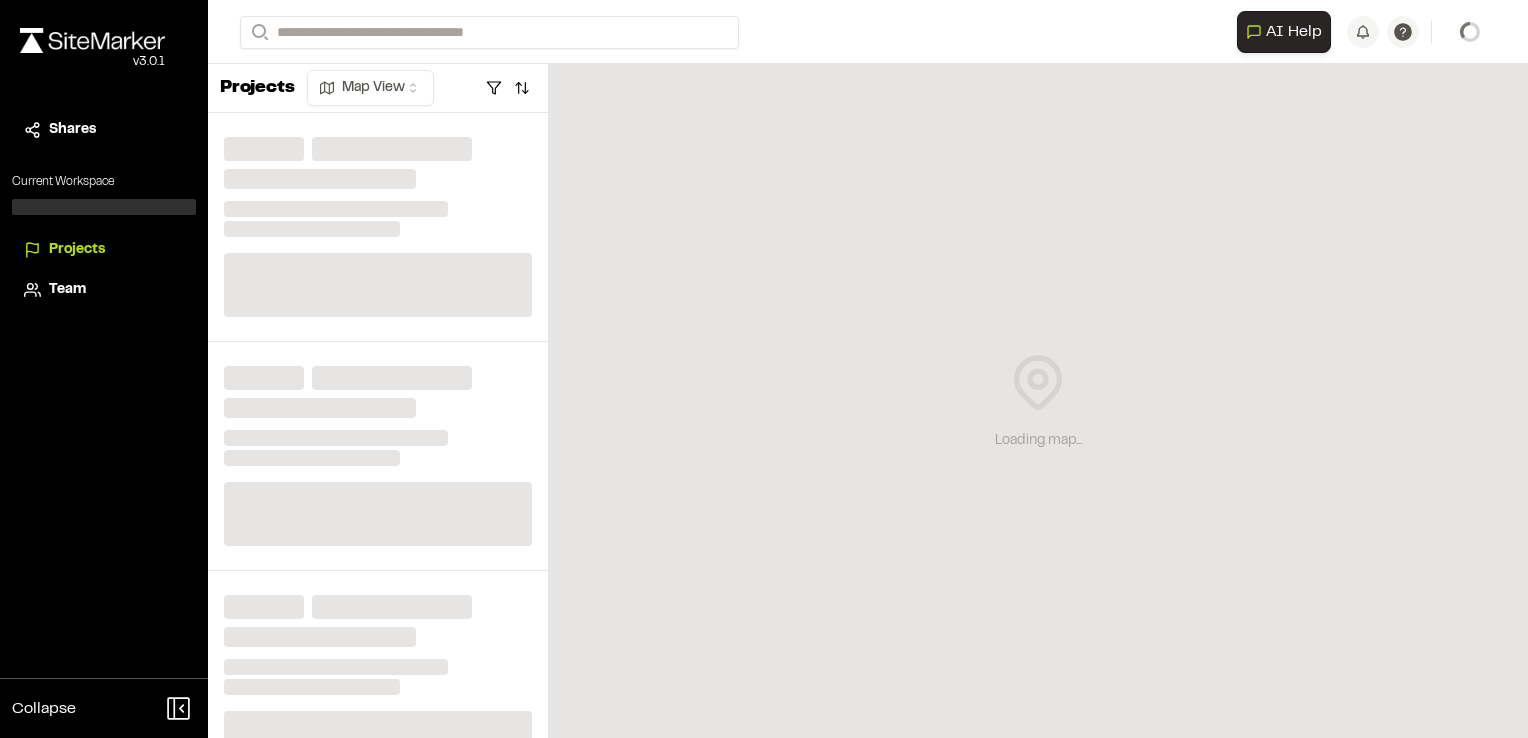scroll, scrollTop: 0, scrollLeft: 0, axis: both 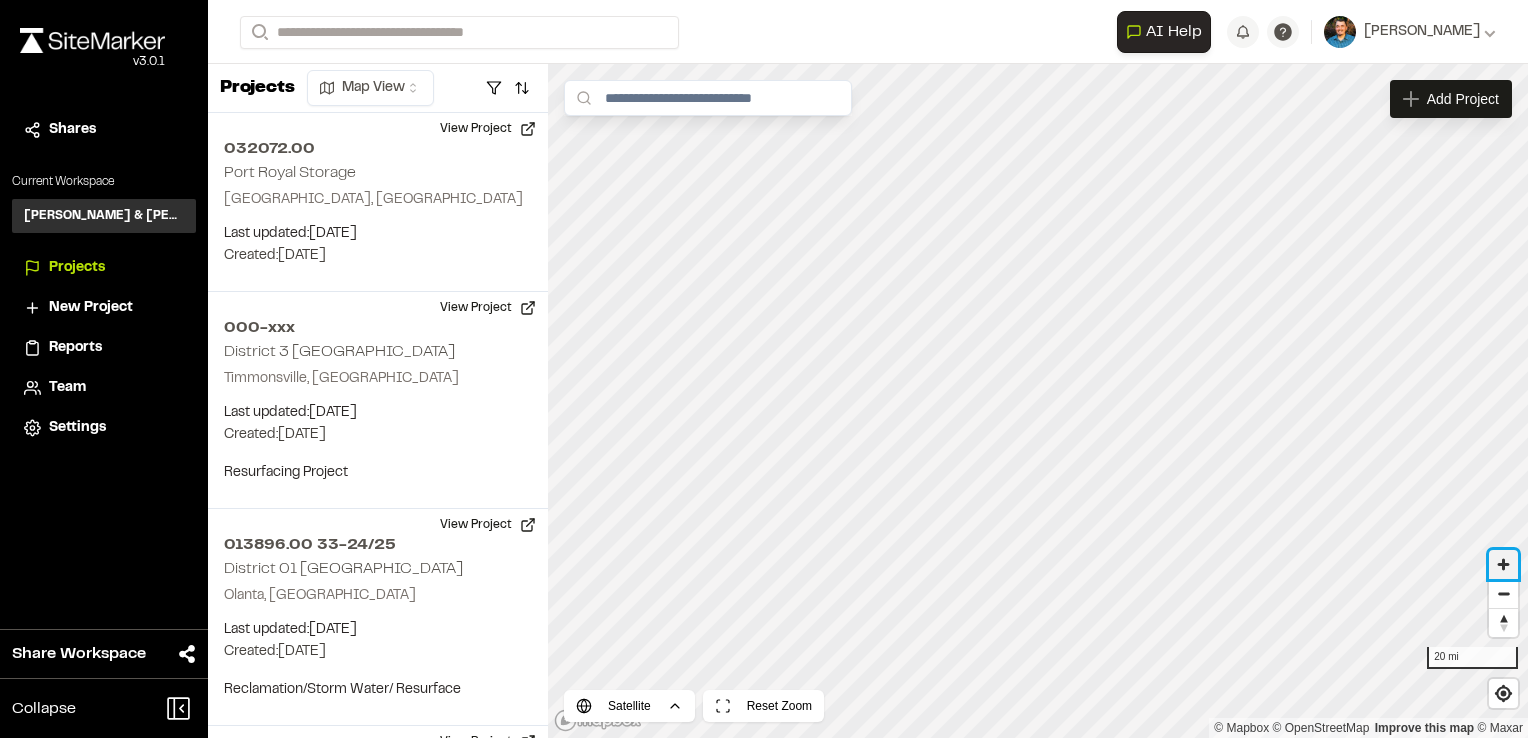 click at bounding box center [1503, 564] 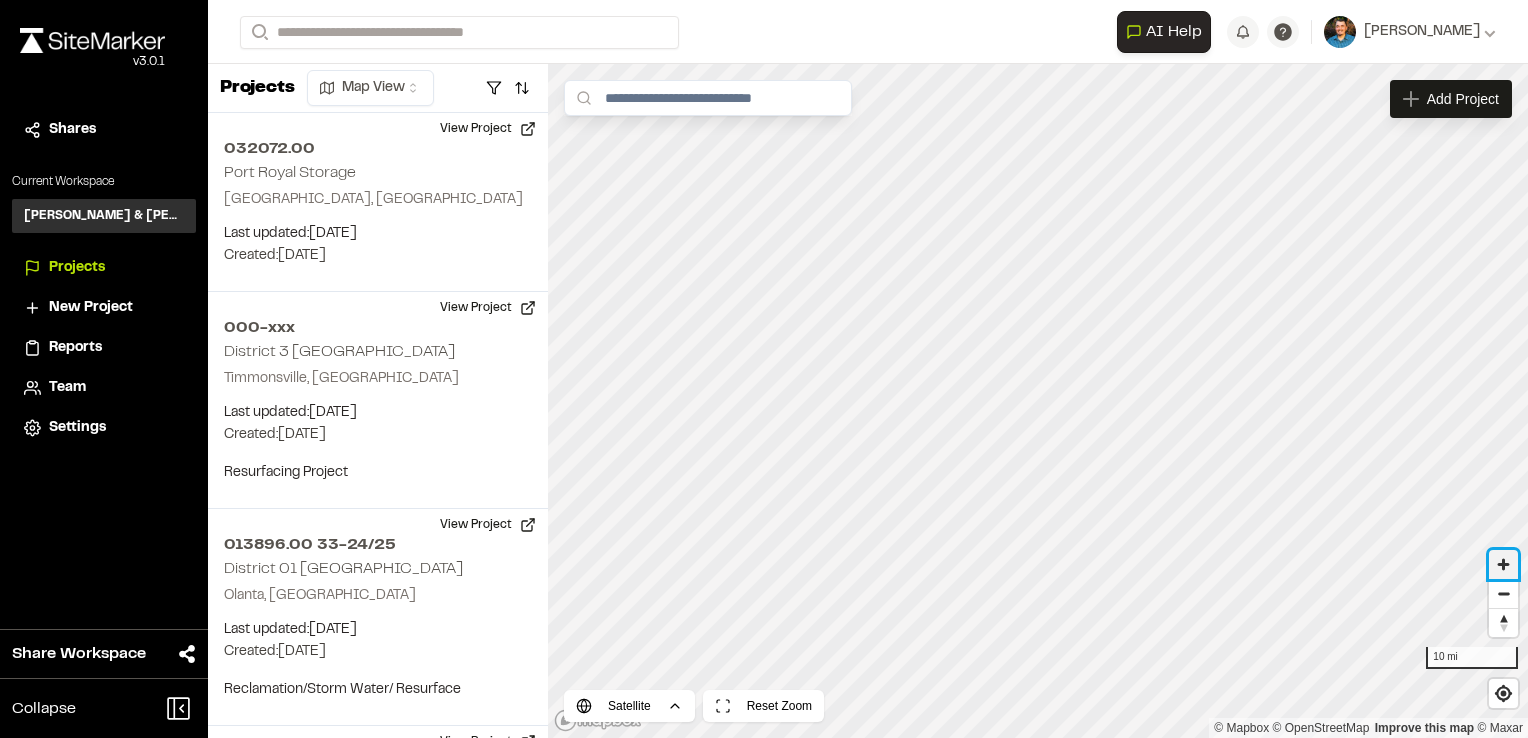 click at bounding box center (1503, 564) 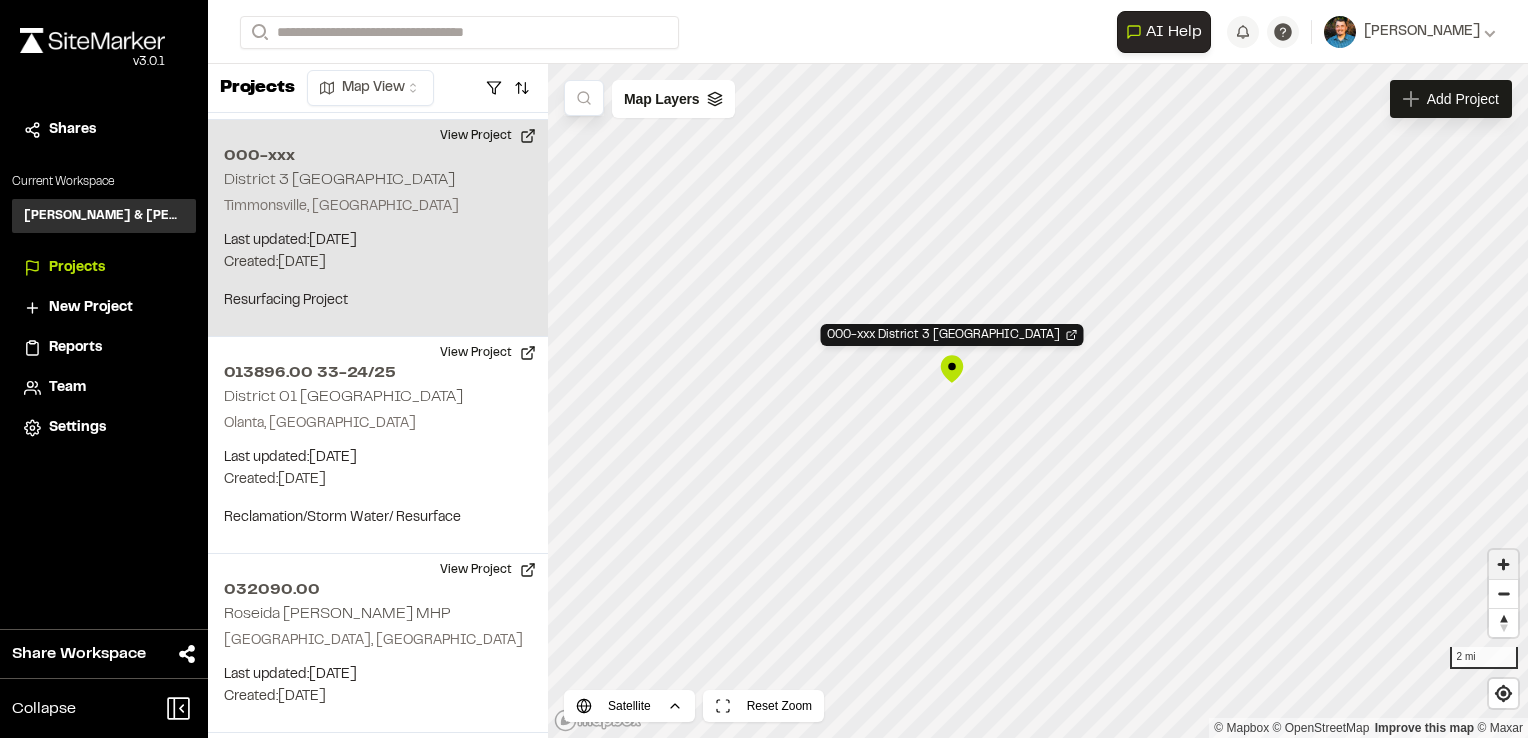 scroll, scrollTop: 179, scrollLeft: 0, axis: vertical 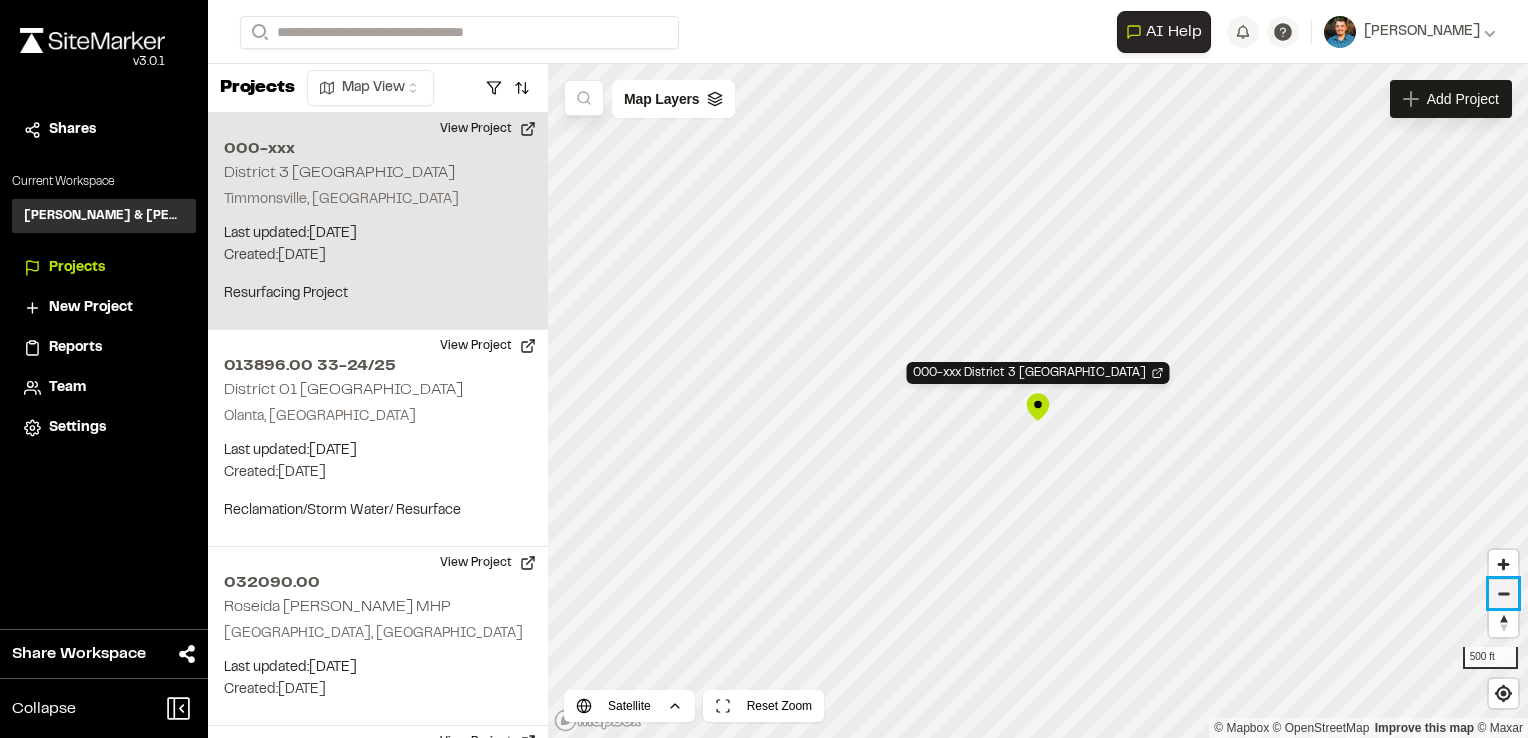 click at bounding box center [1503, 594] 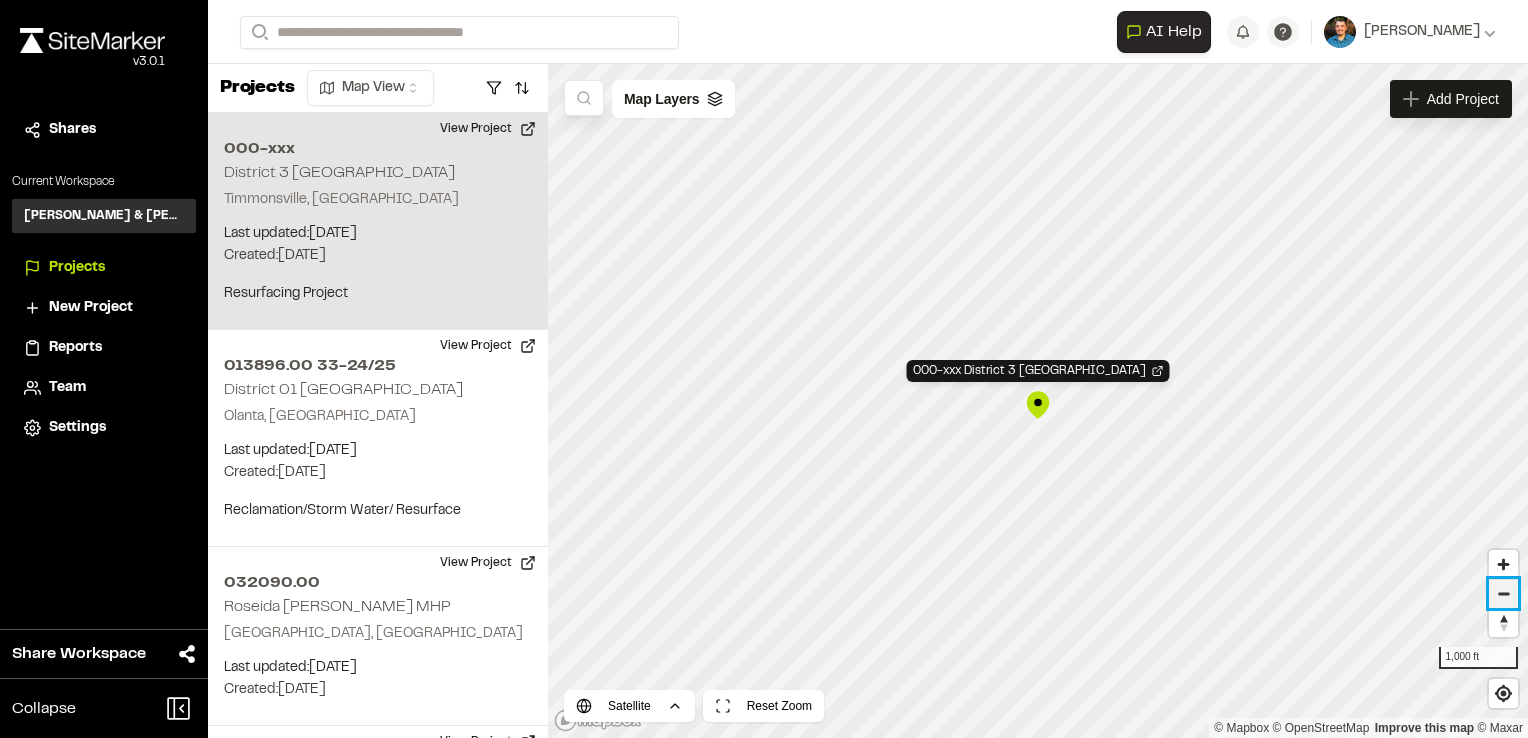 click at bounding box center [1503, 594] 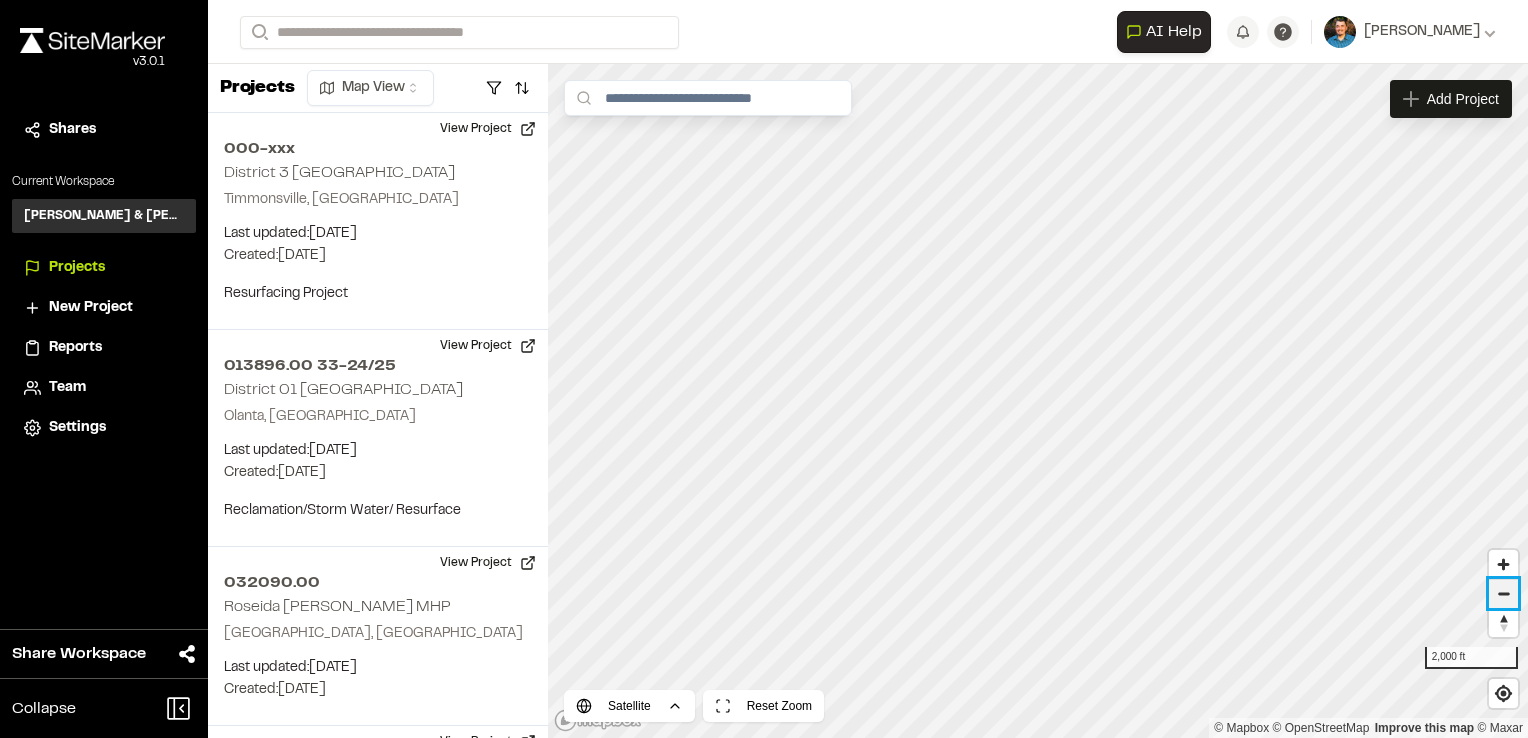 click at bounding box center [1503, 594] 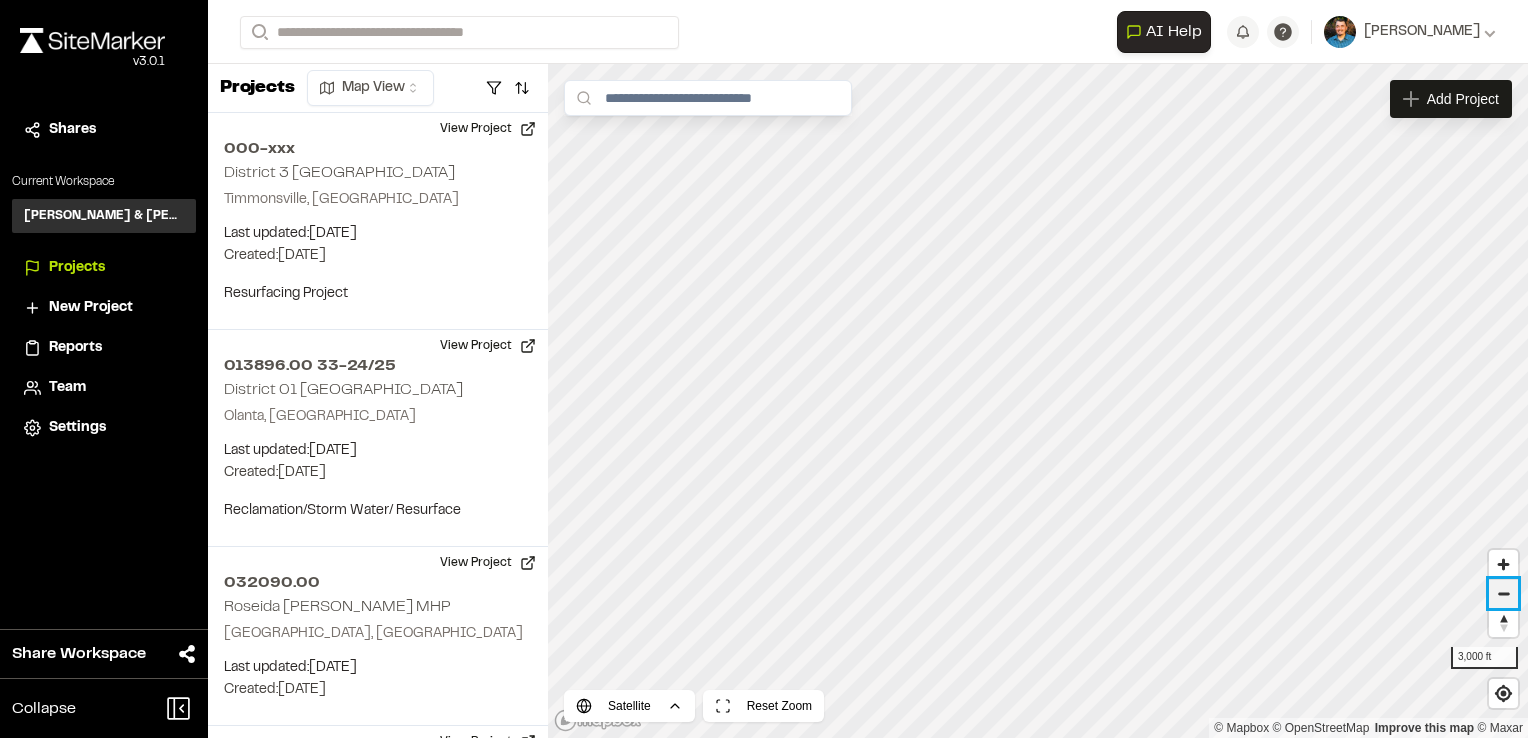 click at bounding box center [1503, 594] 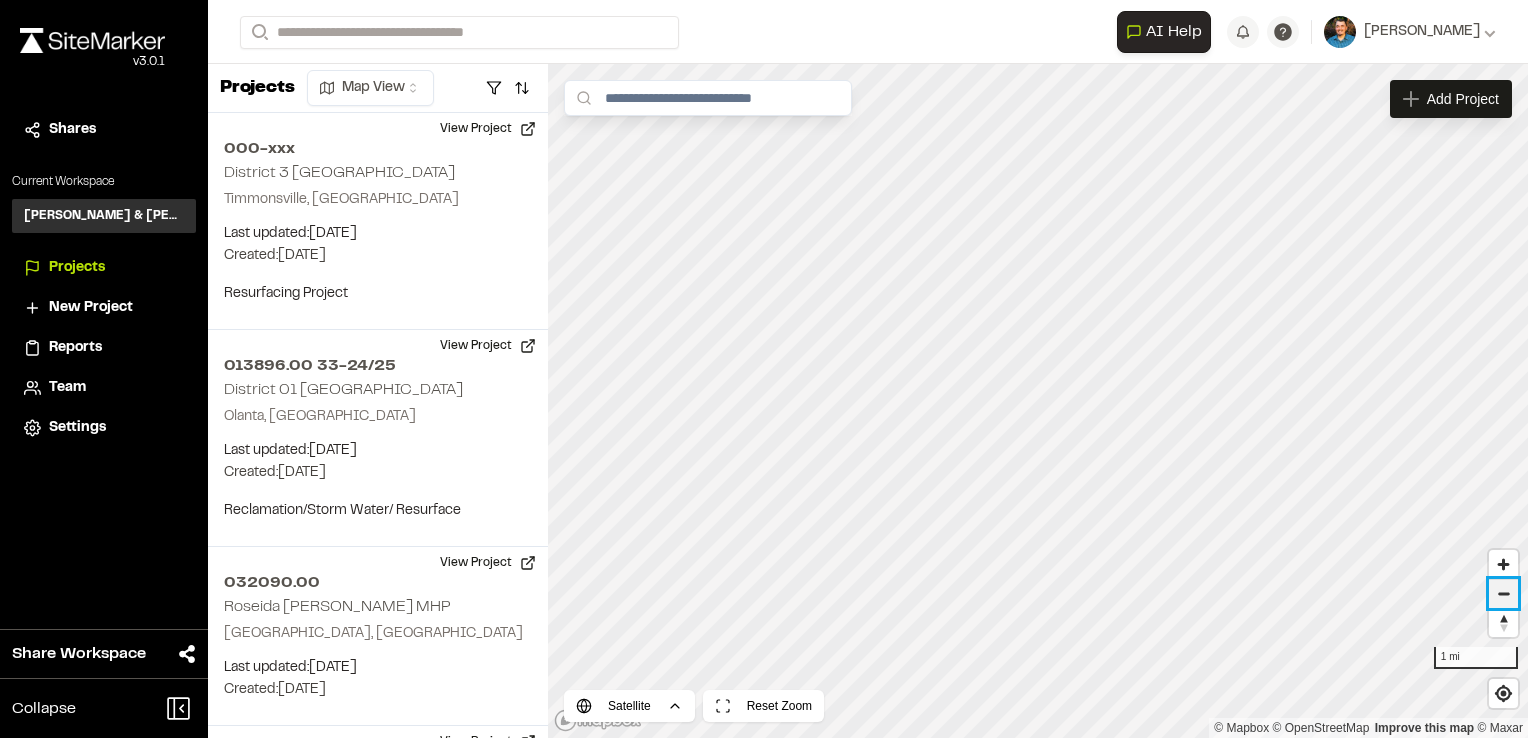 click at bounding box center [1503, 594] 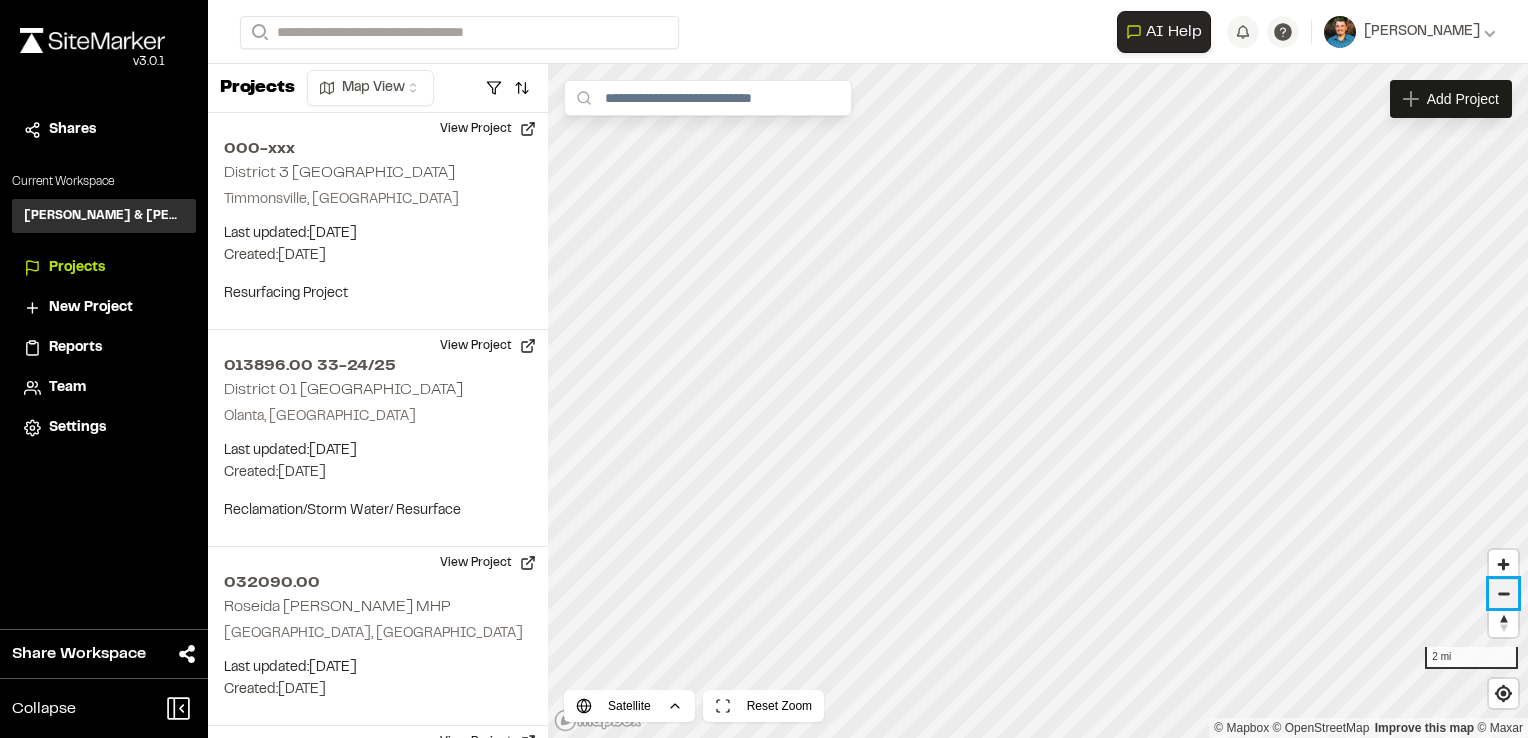 click at bounding box center (1503, 594) 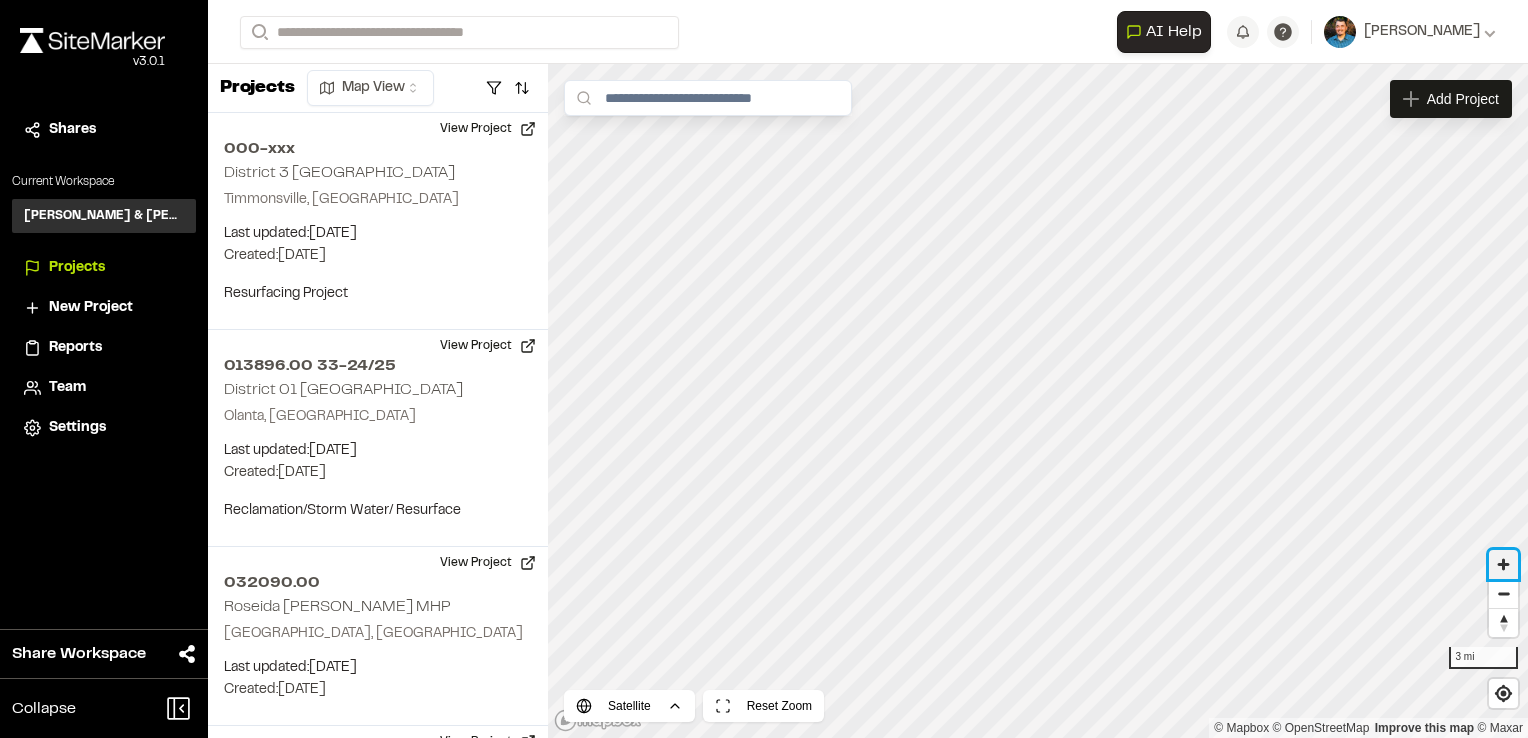 click at bounding box center (1503, 564) 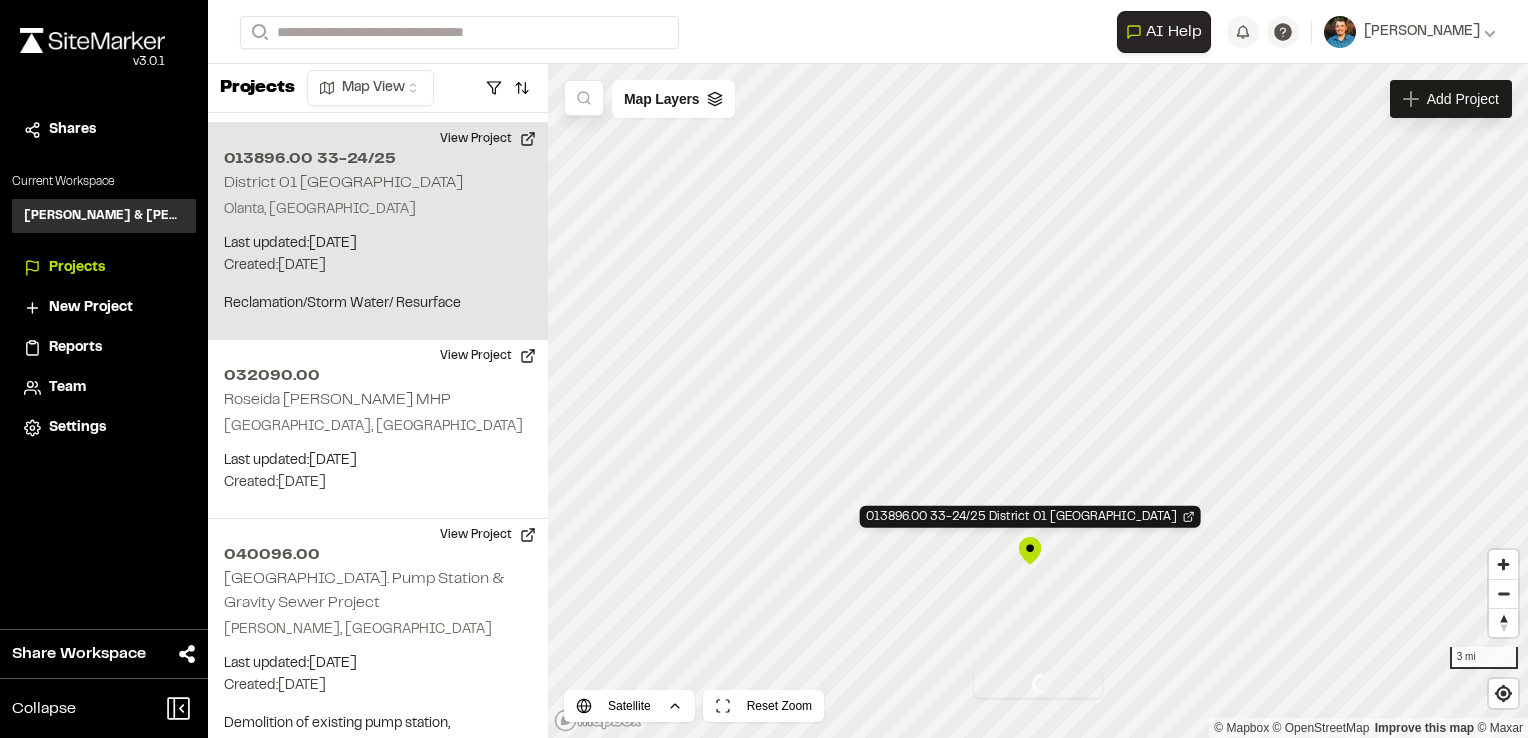 scroll, scrollTop: 396, scrollLeft: 0, axis: vertical 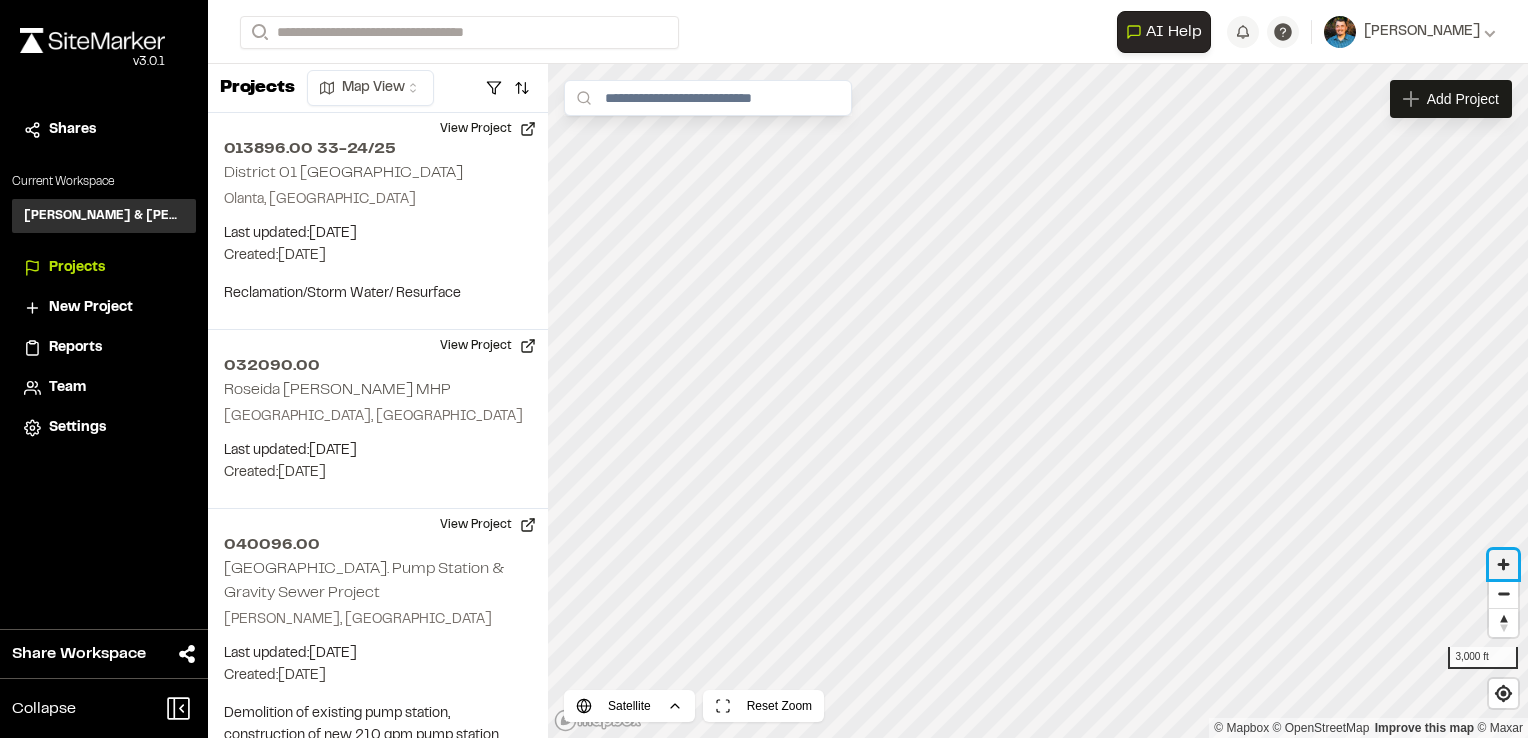 click at bounding box center (1503, 564) 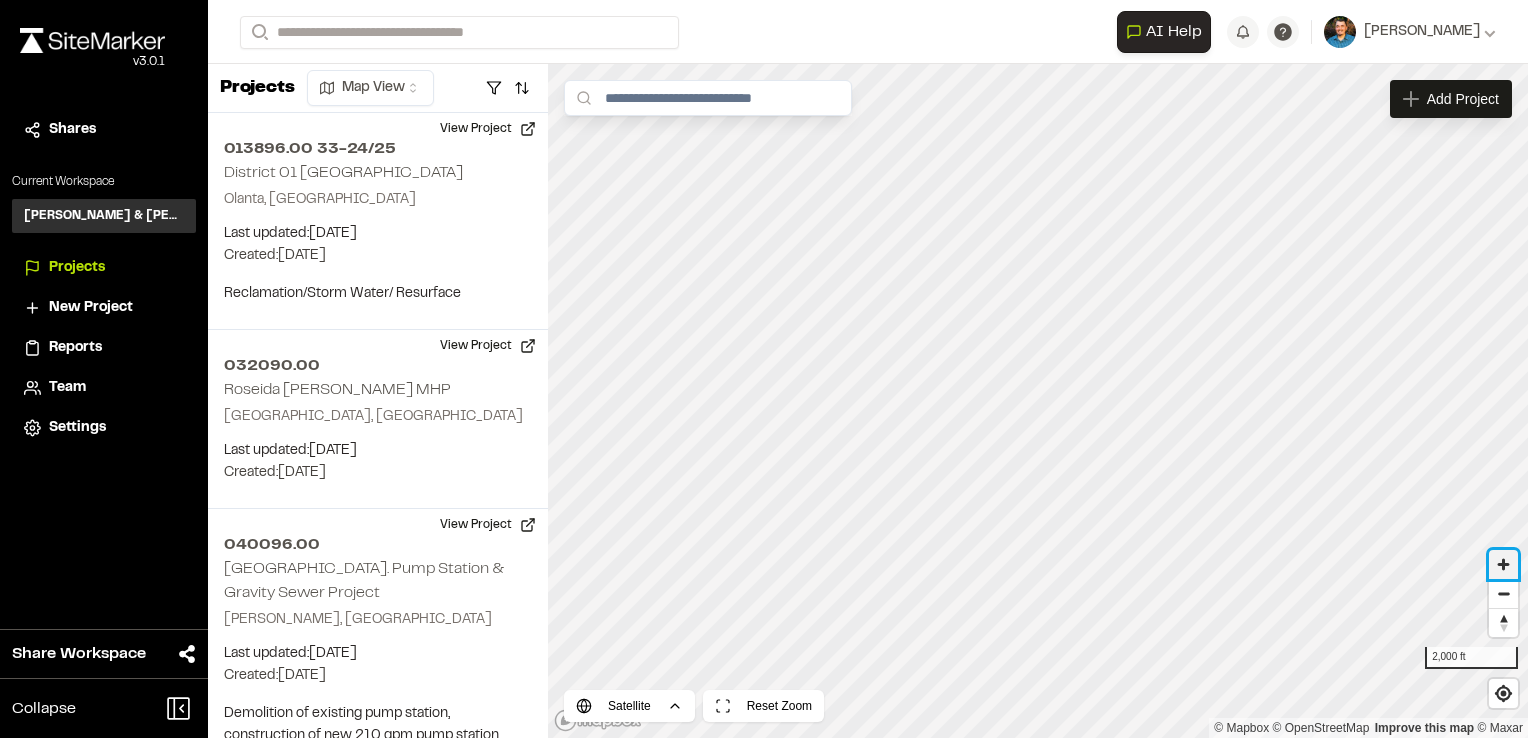 click at bounding box center (1503, 564) 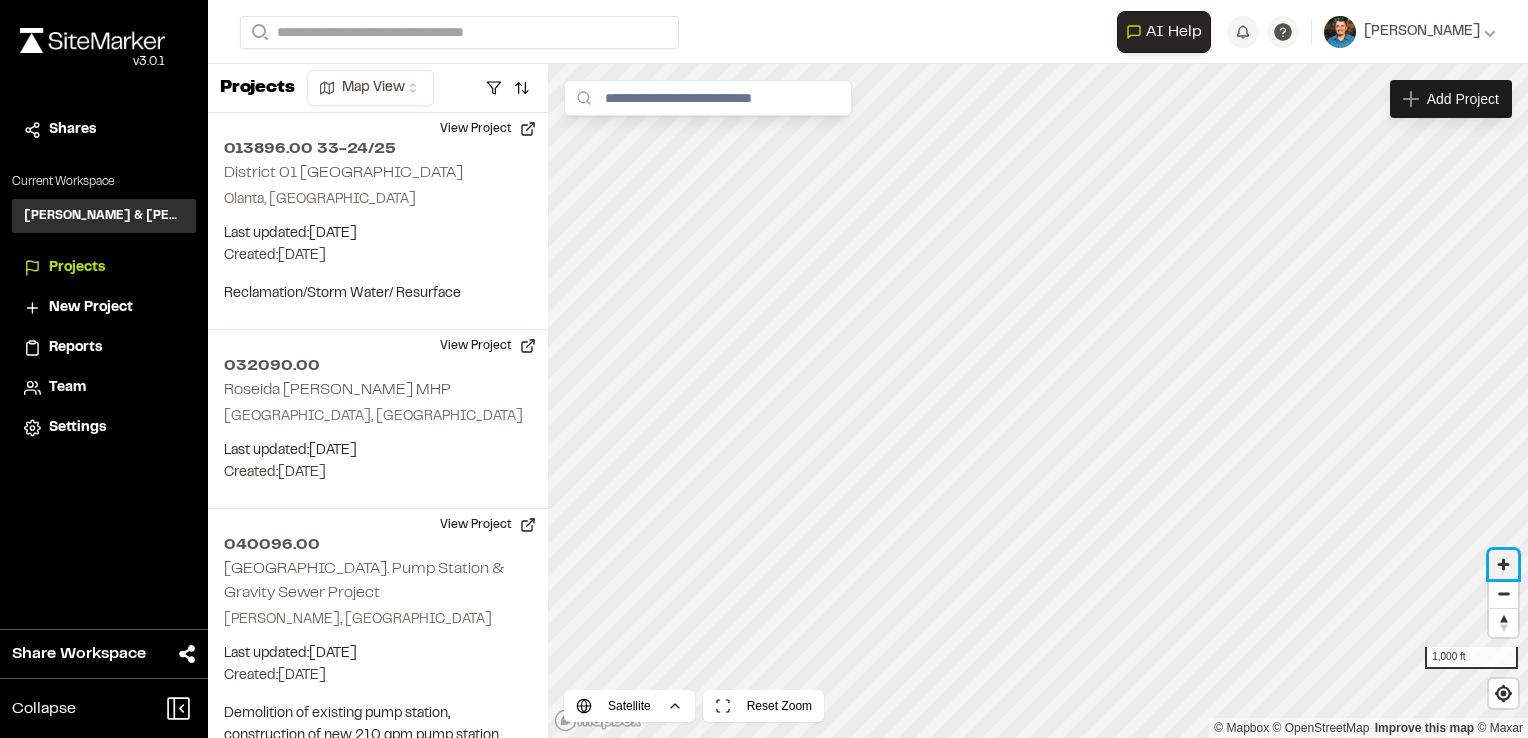click at bounding box center [1503, 564] 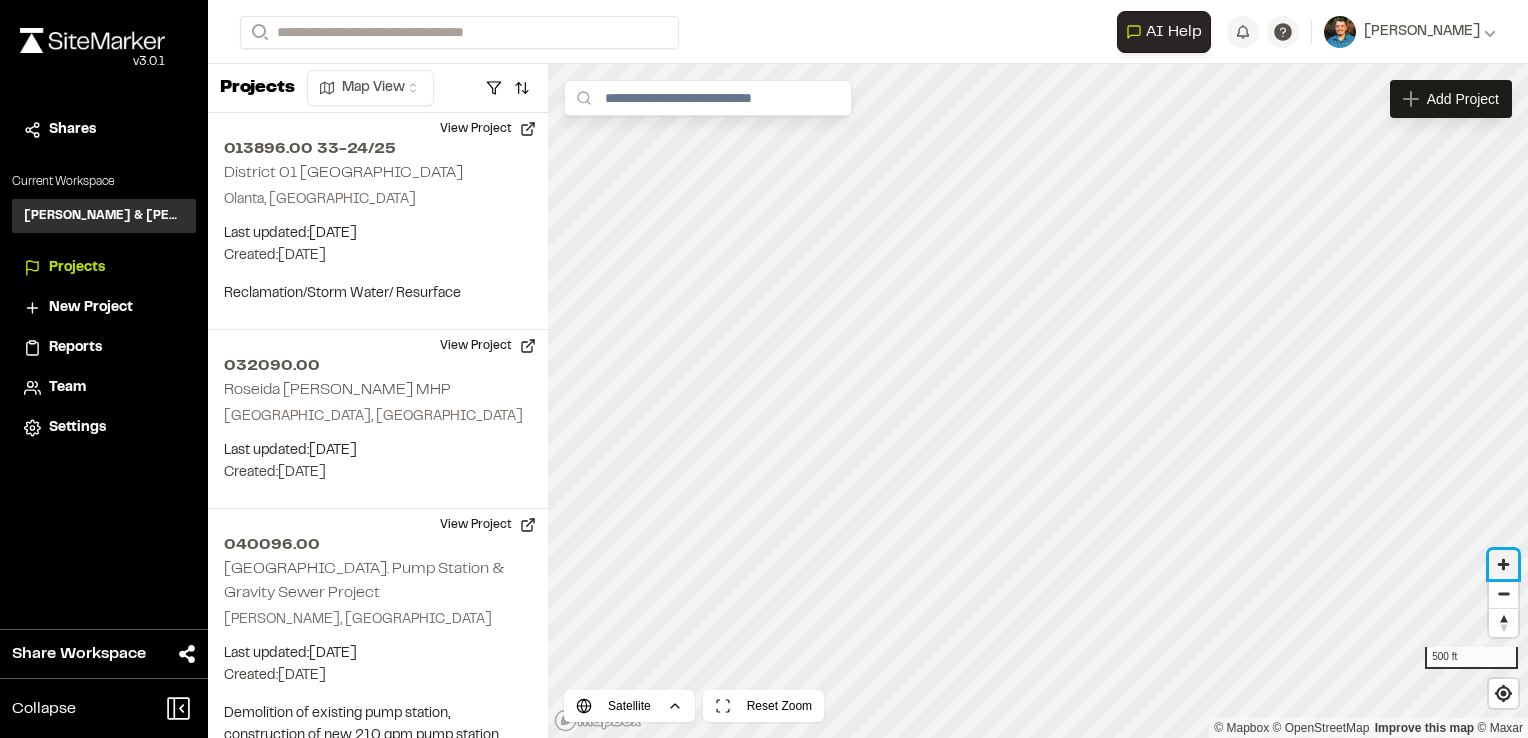 click at bounding box center (1503, 564) 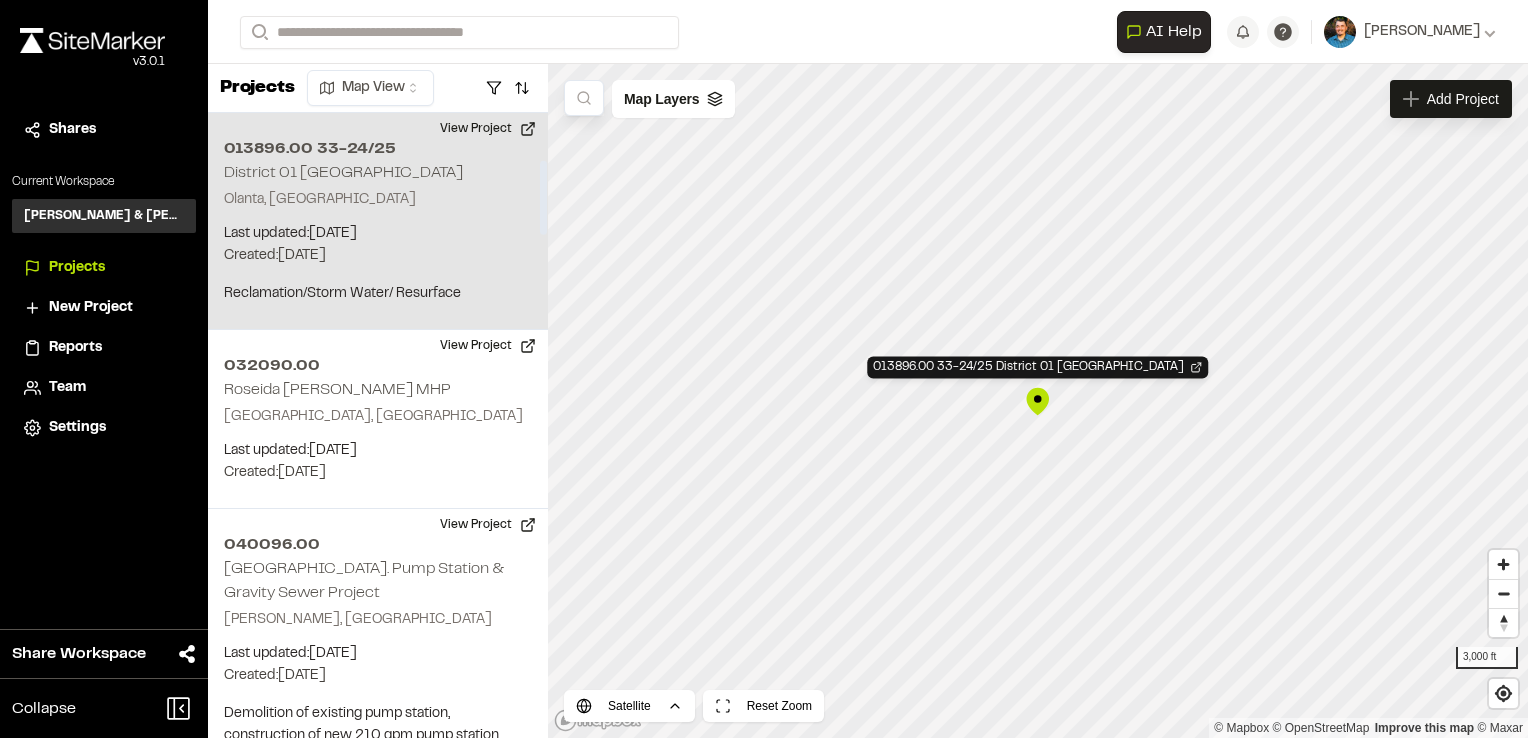 click on "013896.00 33-24/25 District 01 [GEOGRAPHIC_DATA], [GEOGRAPHIC_DATA] Last updated:  [DATE] Budget: $ Created:  [DATE] Projected Completion: [DATE] Reclamation/Storm Water/ Resurface View Project" at bounding box center (378, 221) 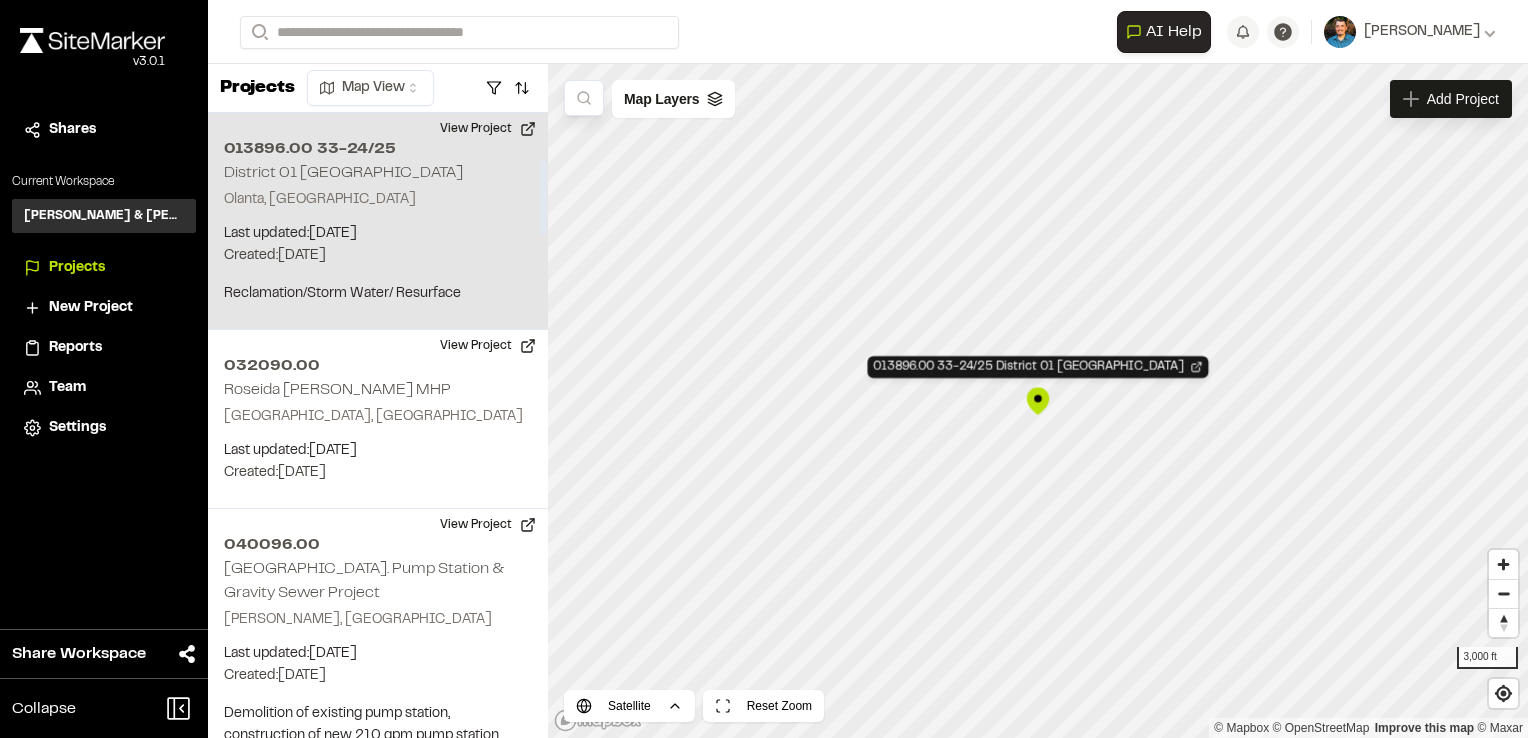 click on "013896.00 33-24/25" at bounding box center (378, 149) 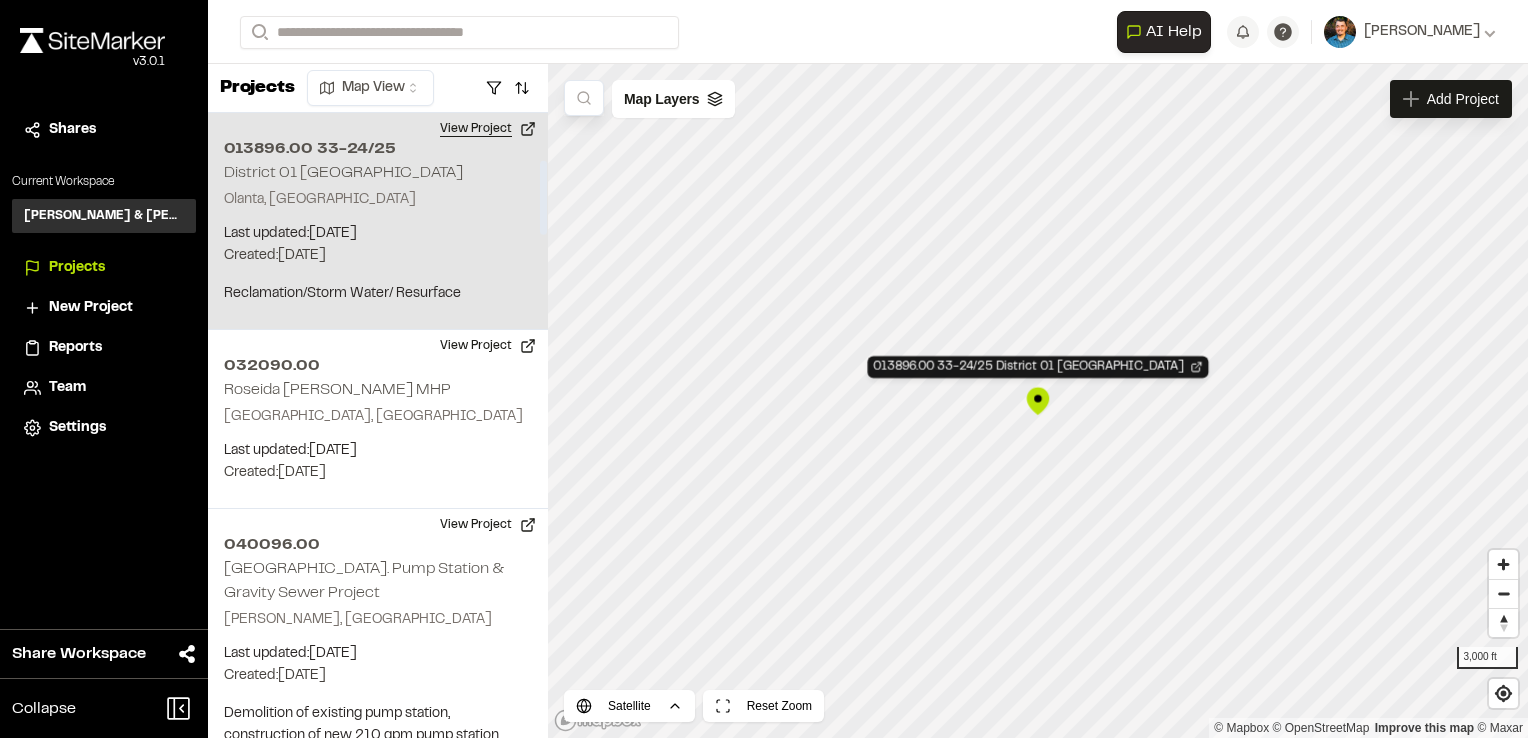 click on "View Project" at bounding box center (488, 129) 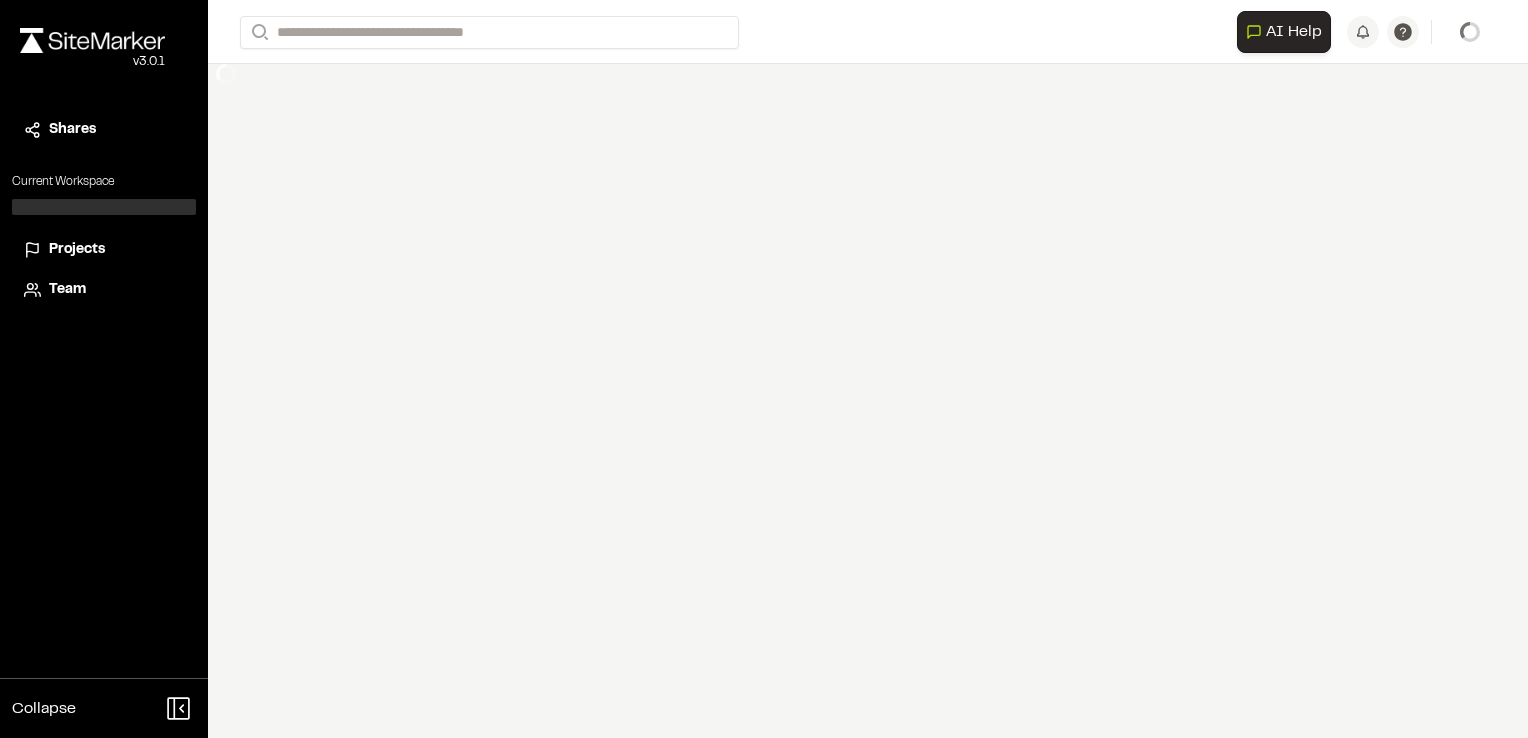 scroll, scrollTop: 0, scrollLeft: 0, axis: both 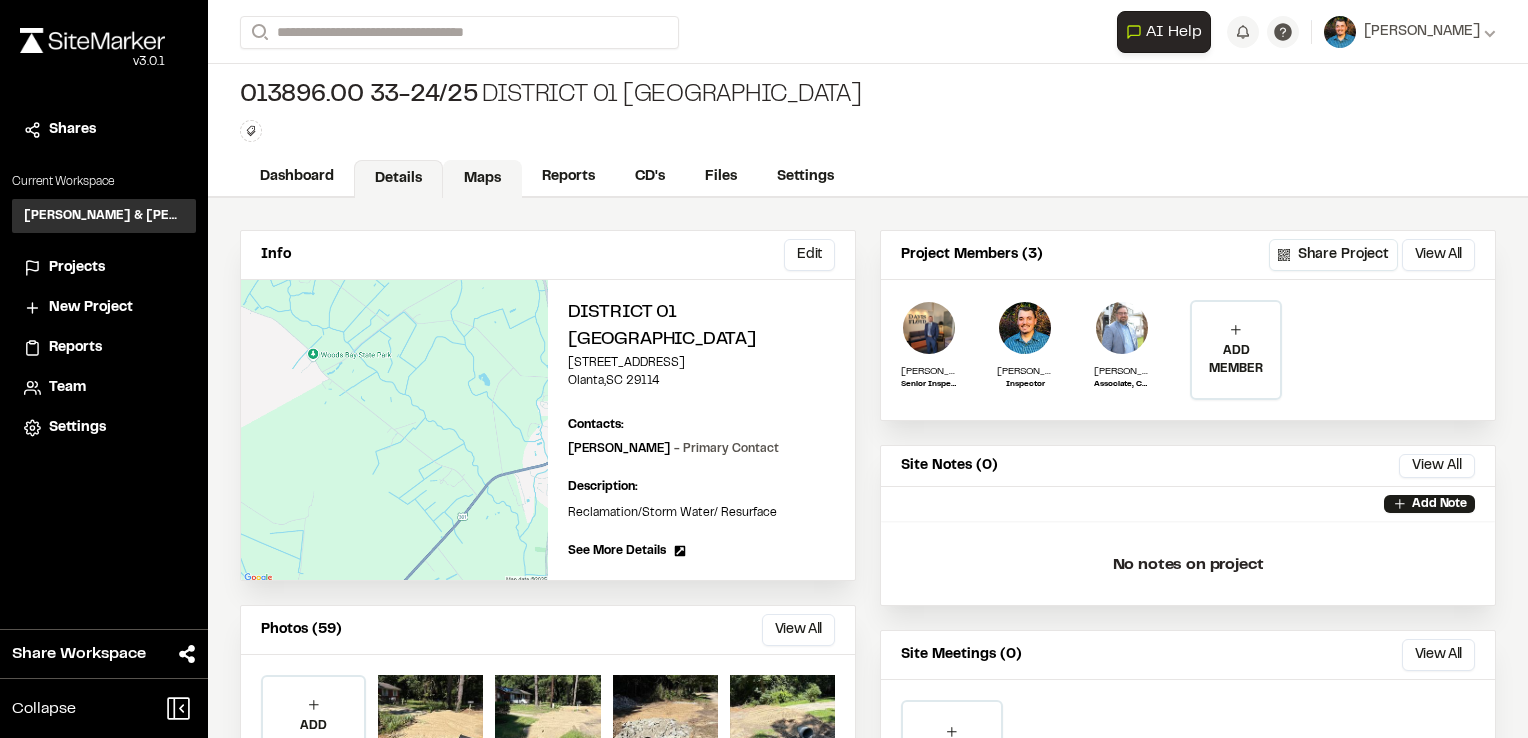 click on "Maps" at bounding box center [482, 179] 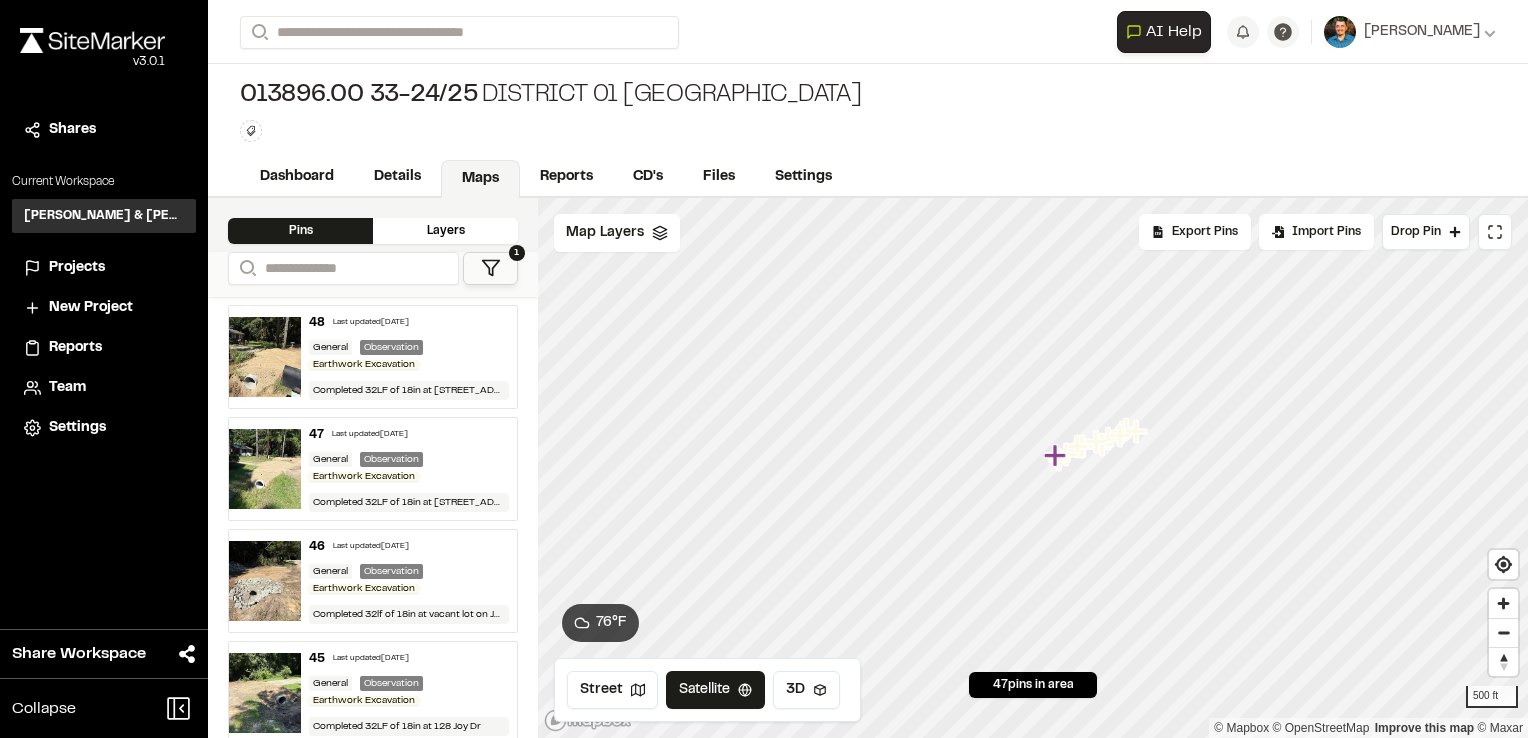 click on "Maps" at bounding box center (480, 179) 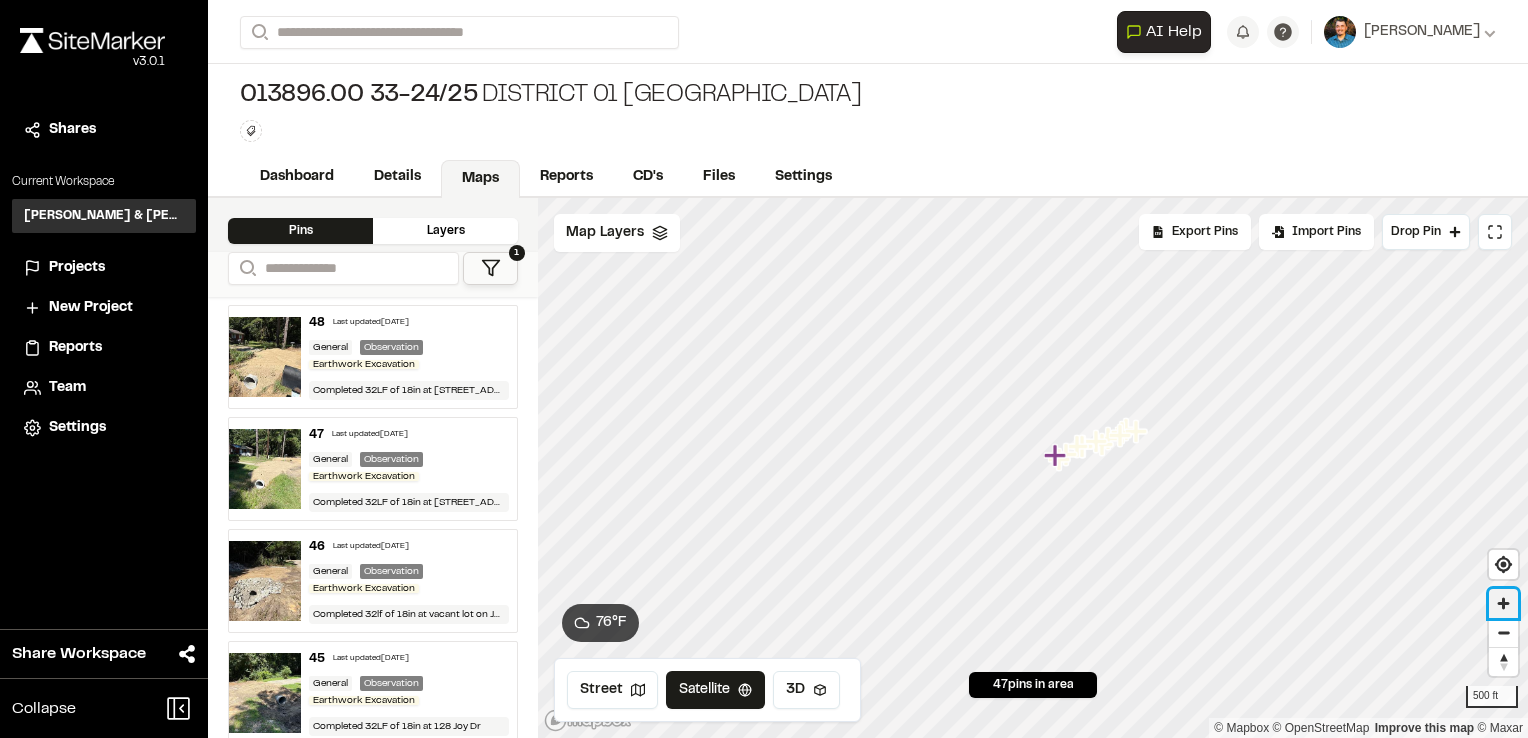 click at bounding box center [1503, 603] 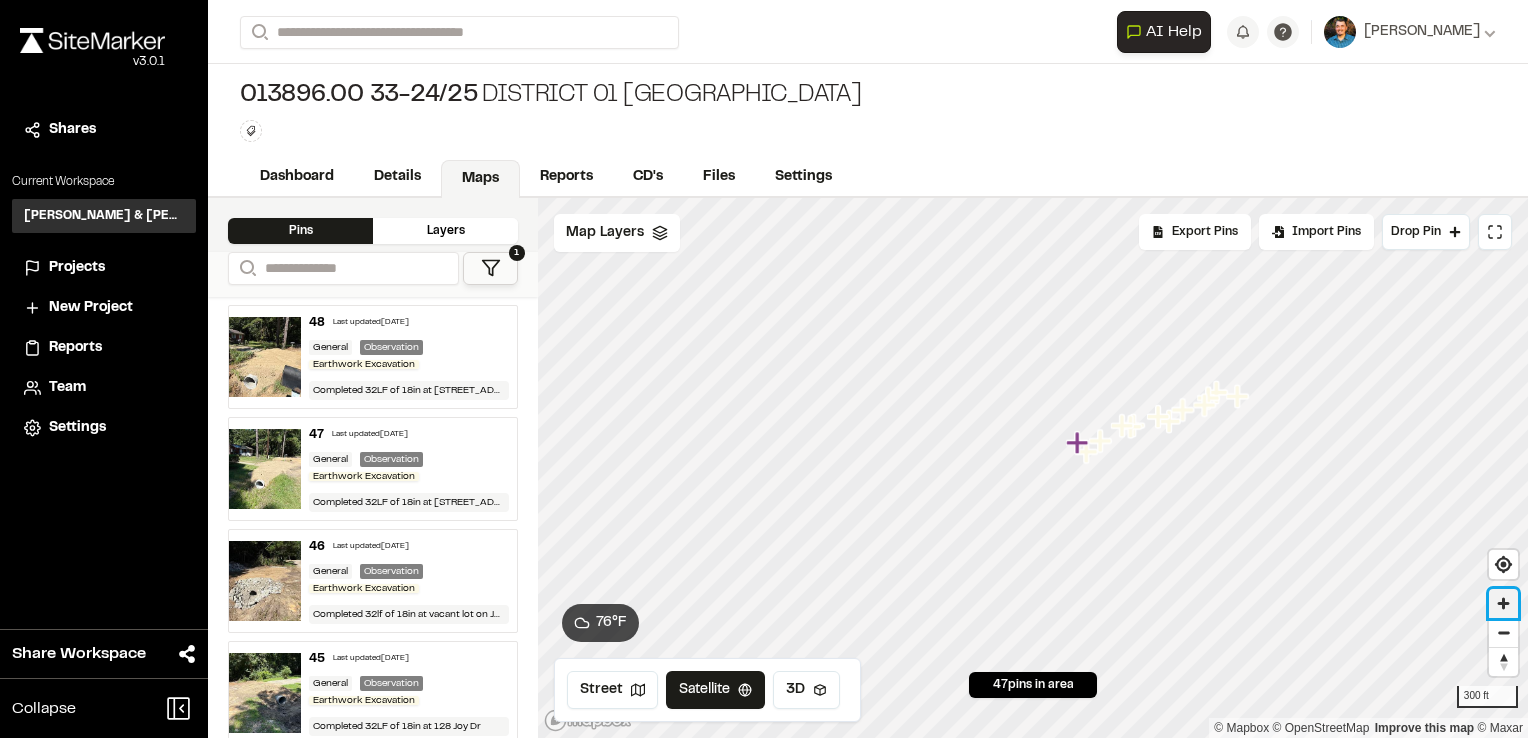 click at bounding box center [1503, 603] 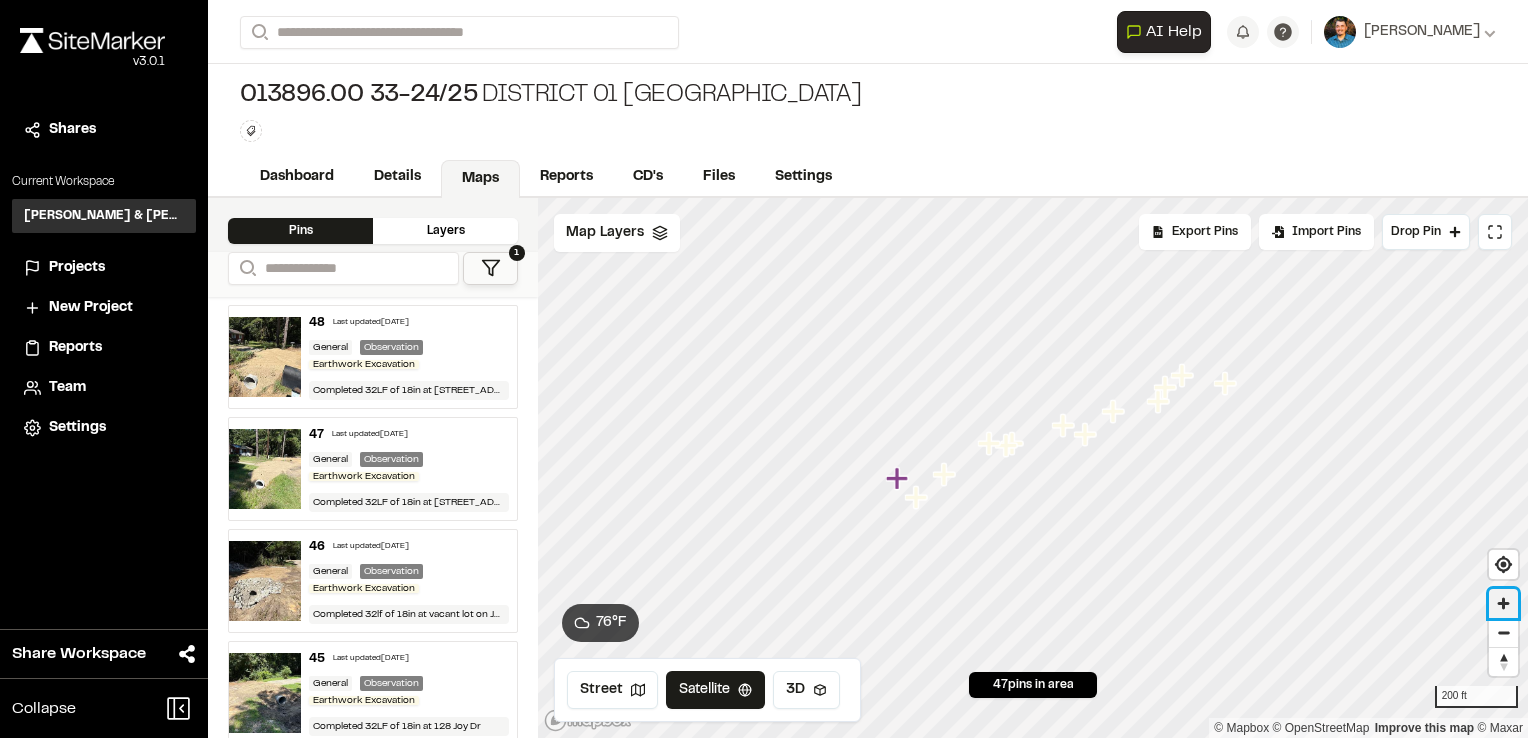 click at bounding box center [1503, 603] 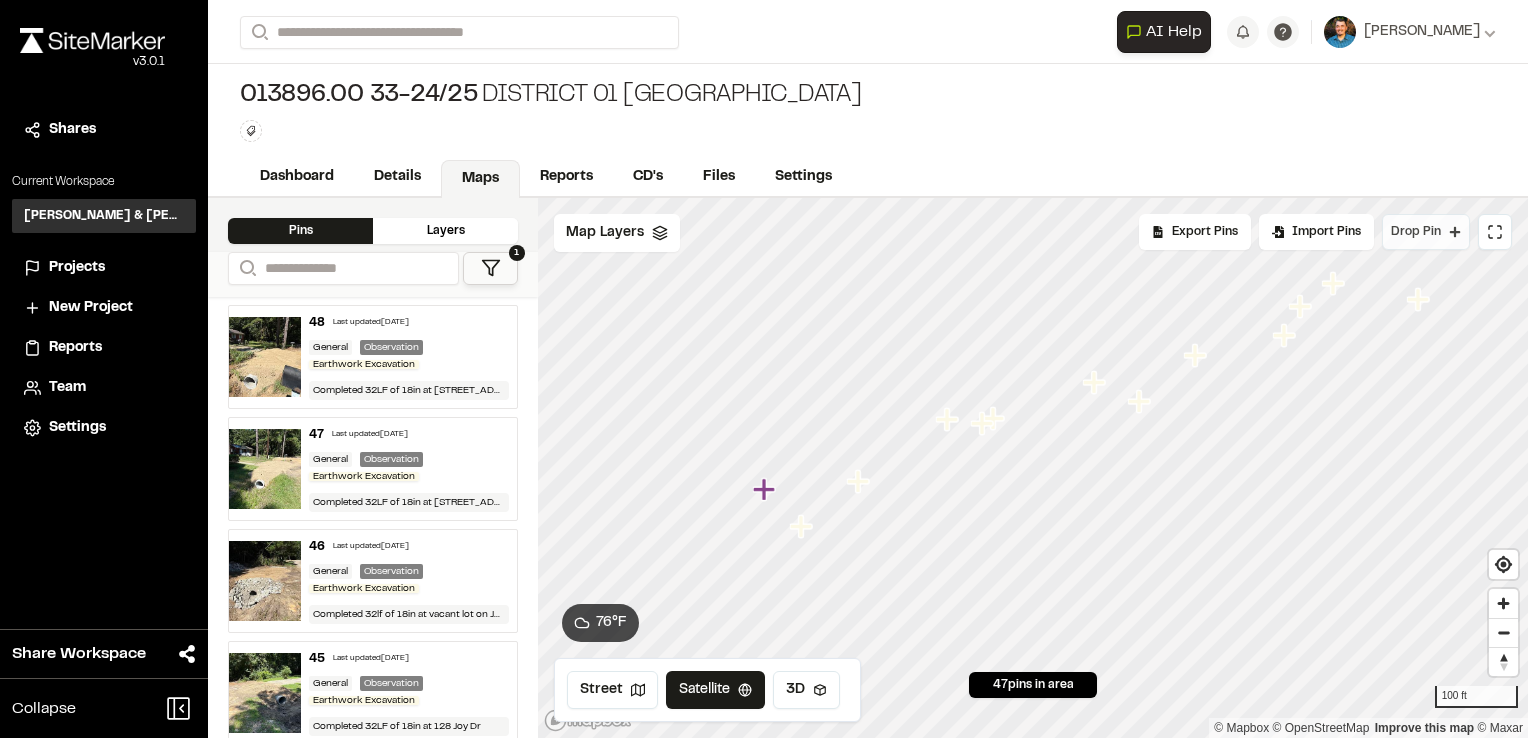 click on "Drop Pin" at bounding box center [1426, 232] 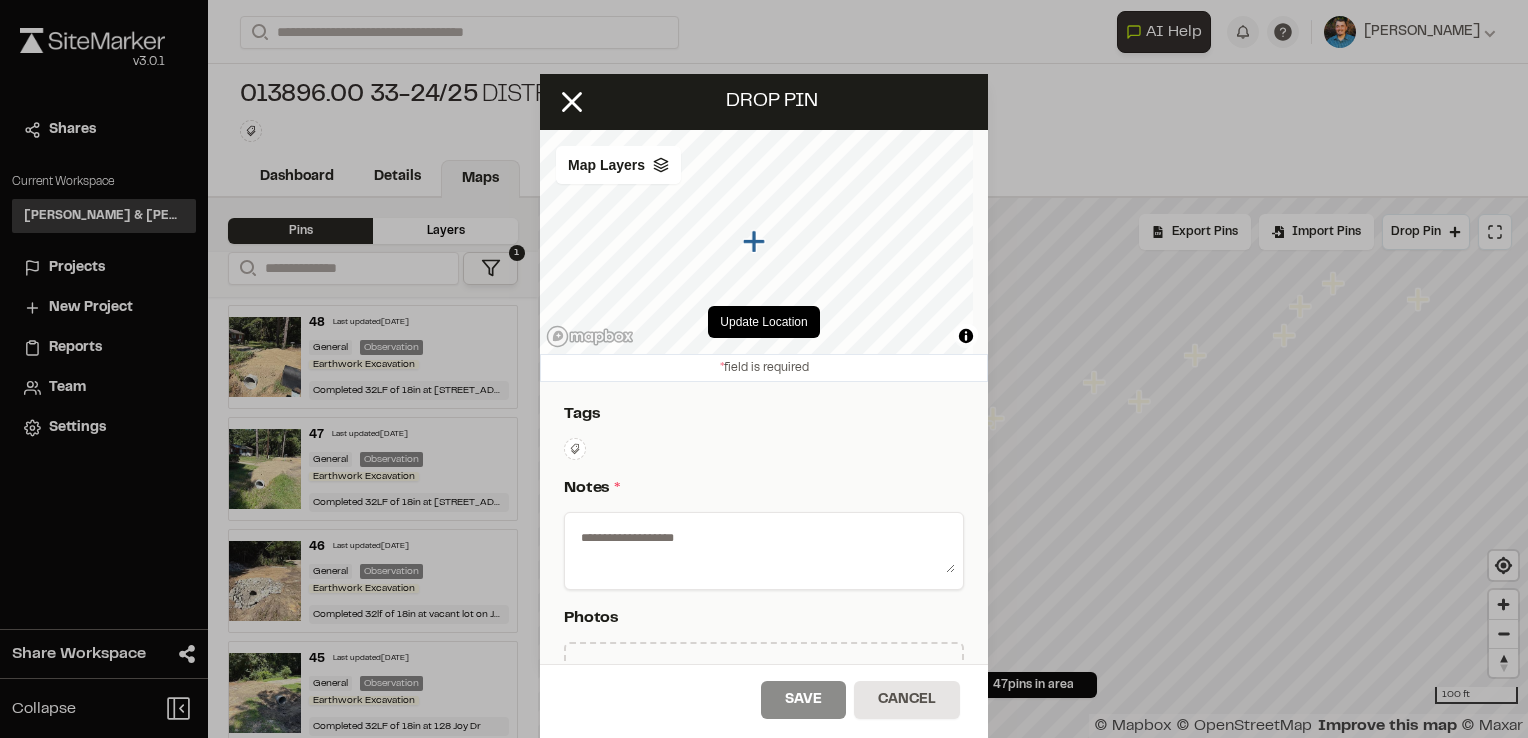 click at bounding box center (764, 547) 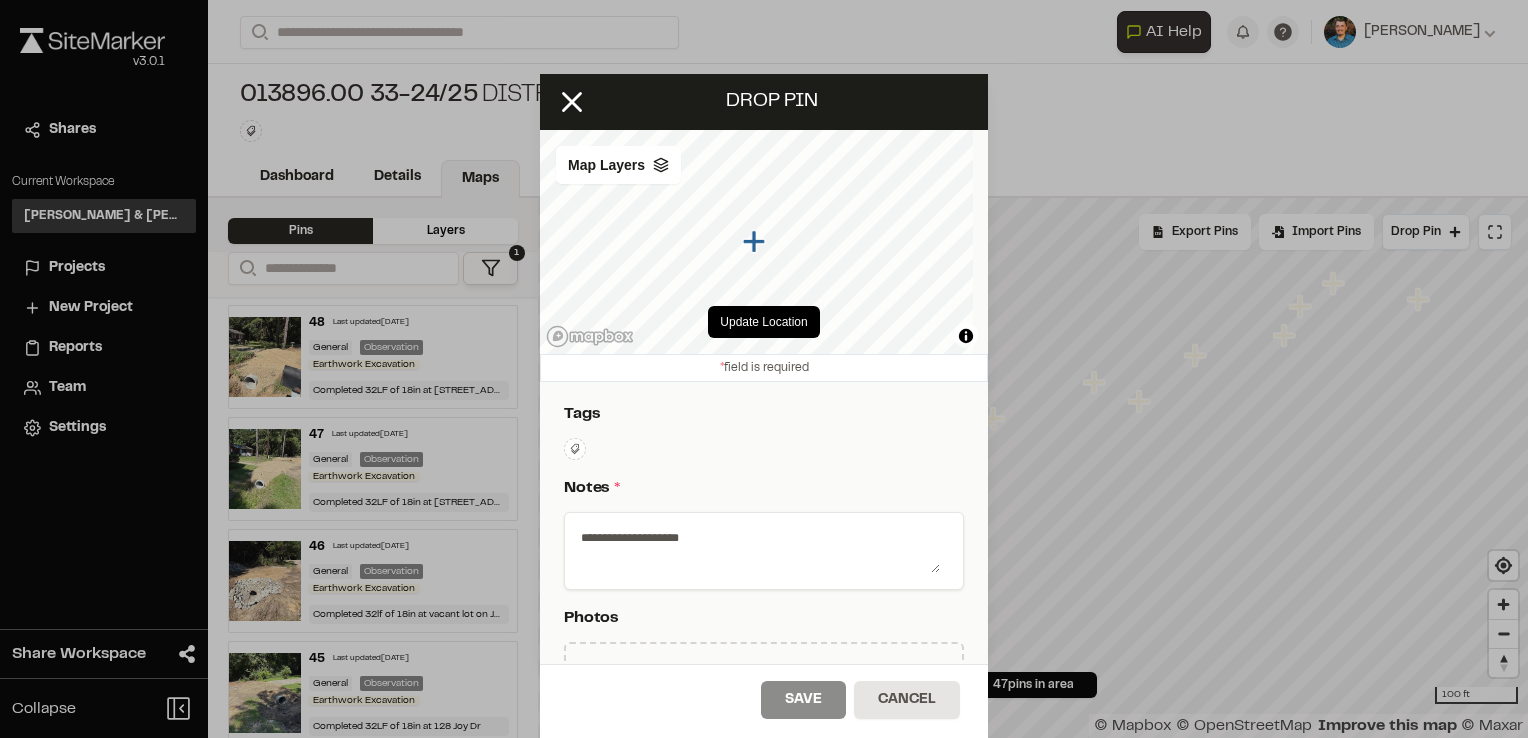 click on "**********" at bounding box center [756, 547] 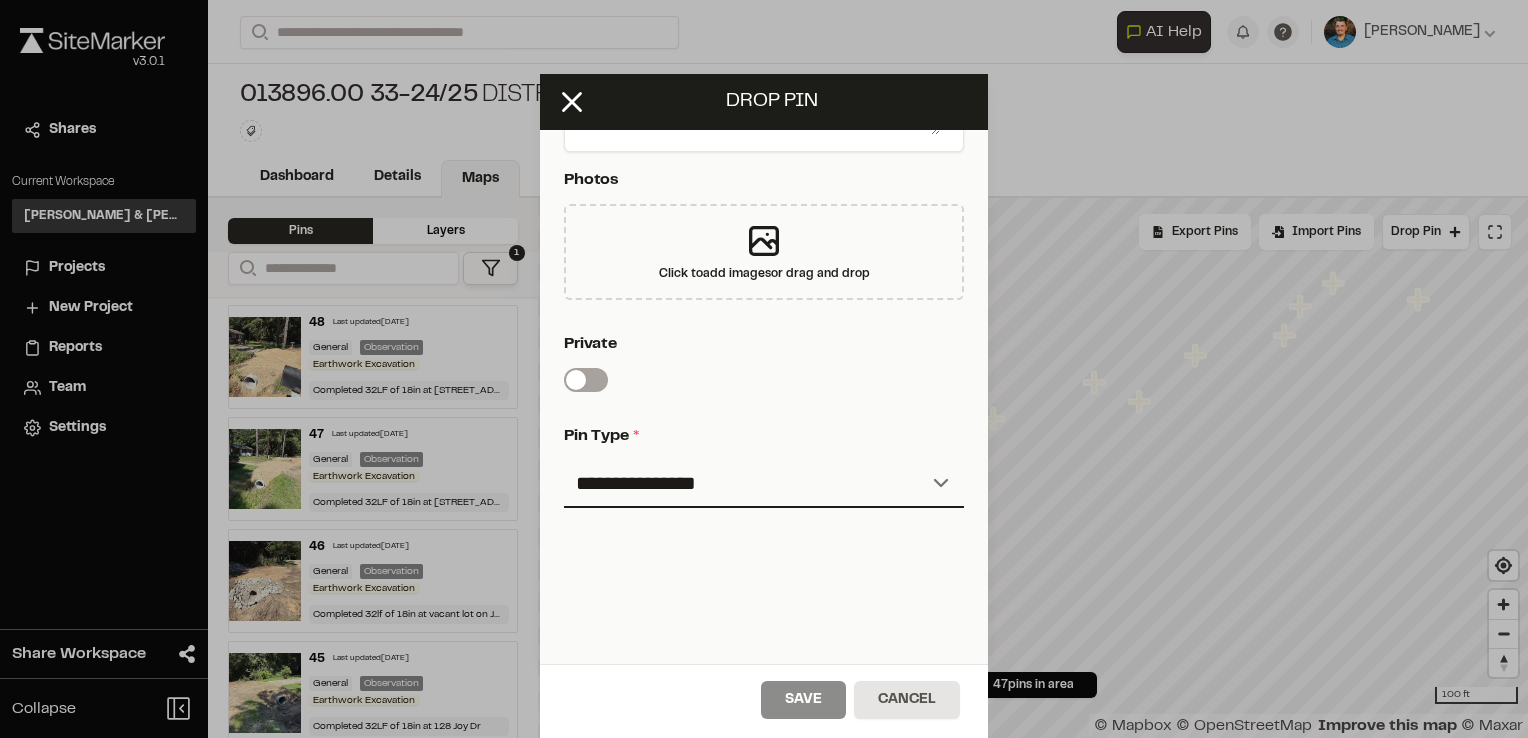 scroll, scrollTop: 450, scrollLeft: 0, axis: vertical 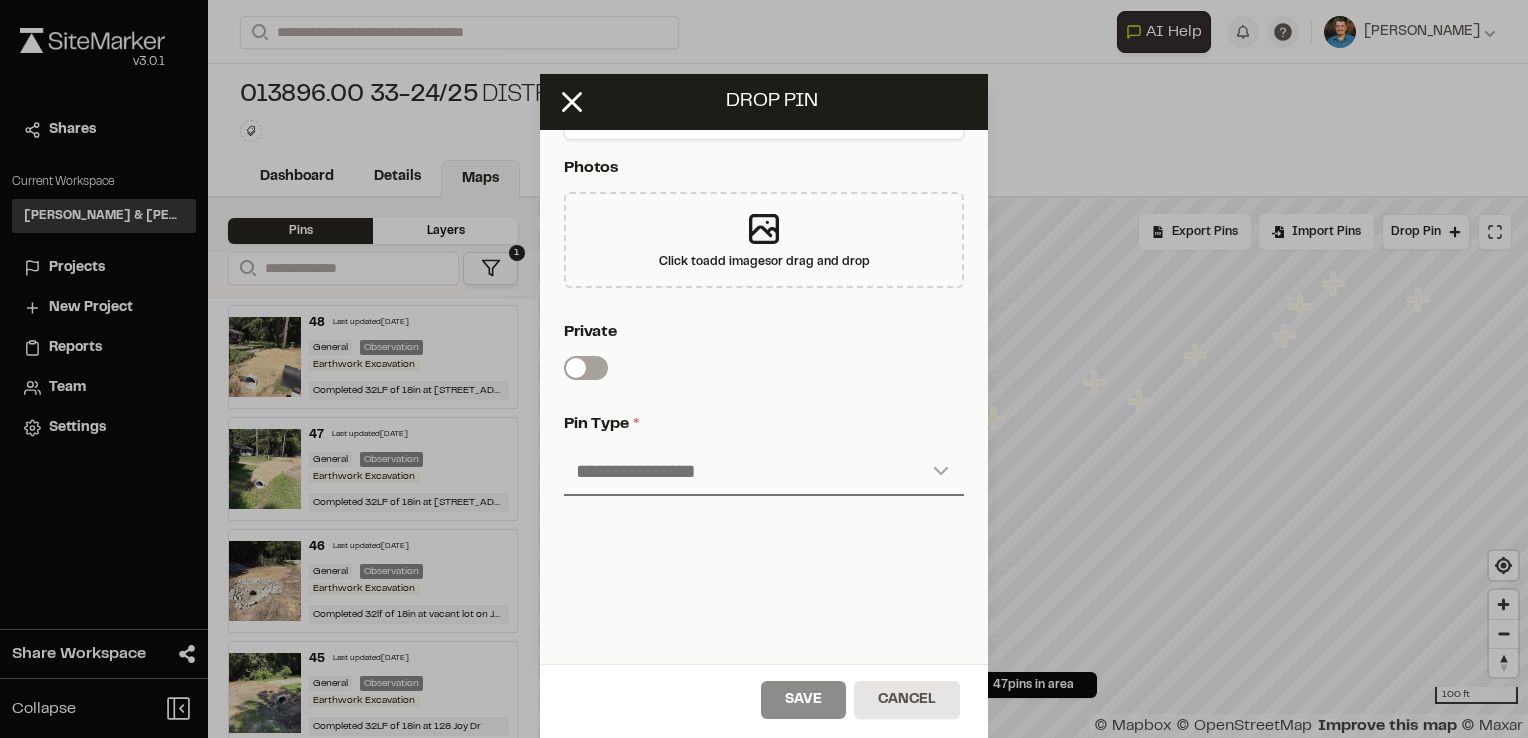 type on "**********" 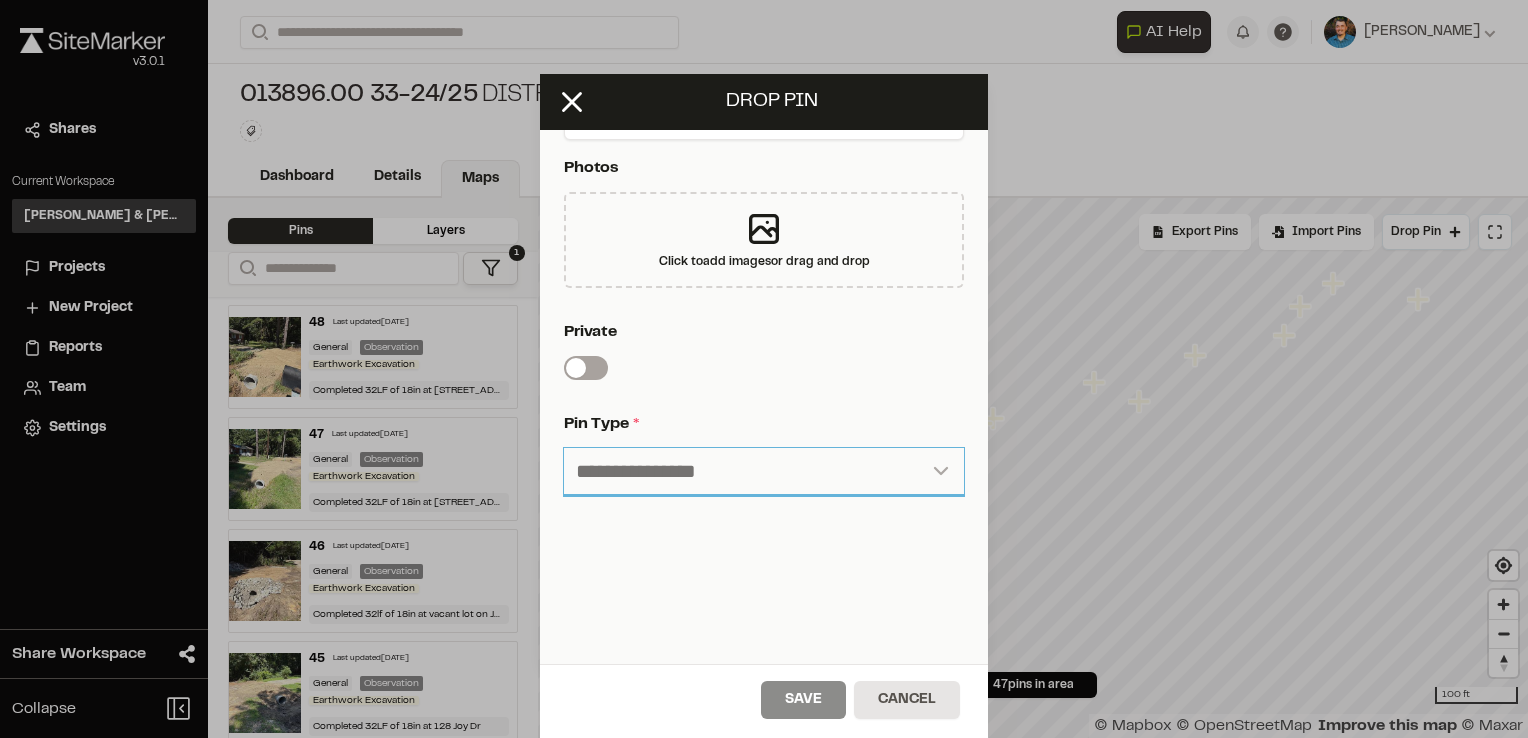 click on "**********" at bounding box center (764, 472) 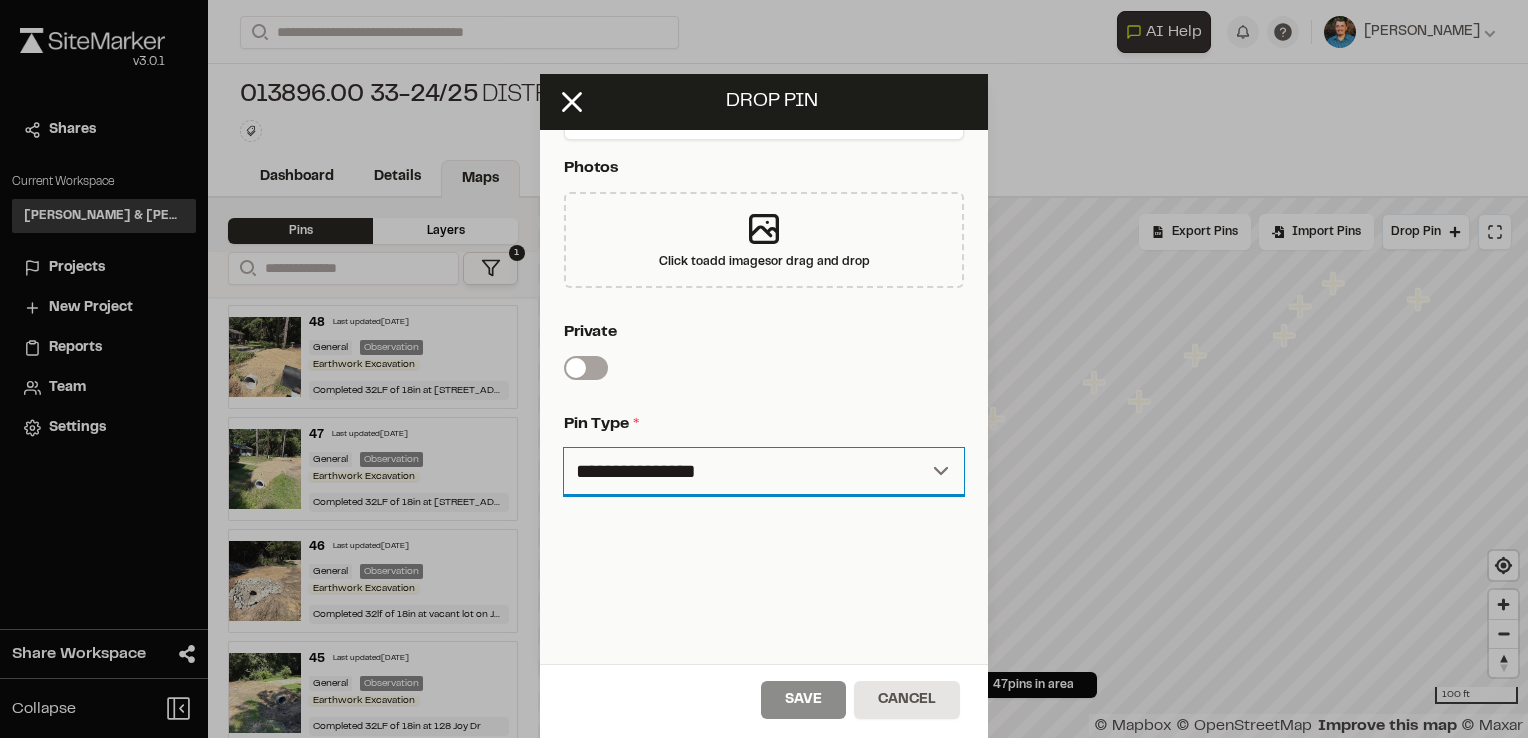 select on "****" 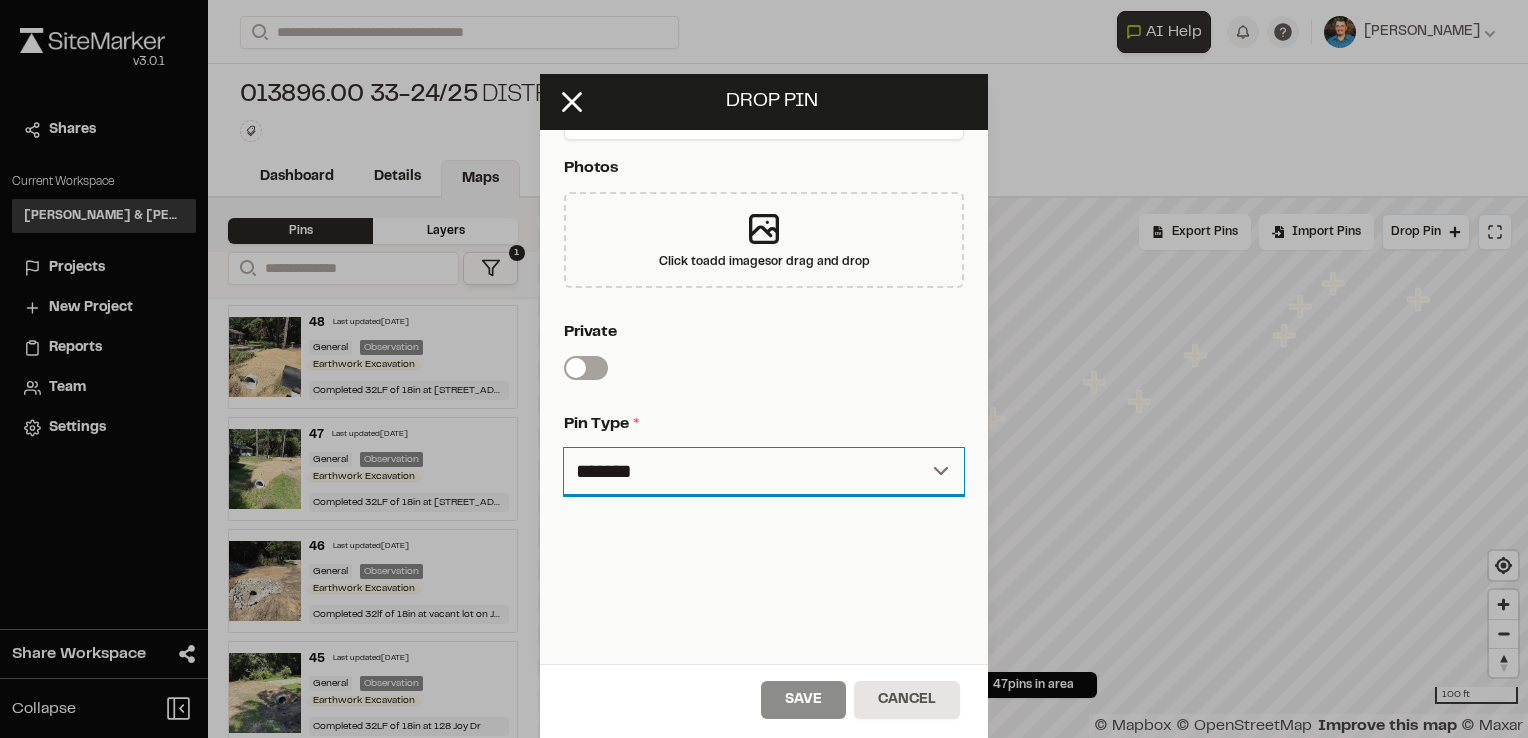 click on "**********" at bounding box center (764, 472) 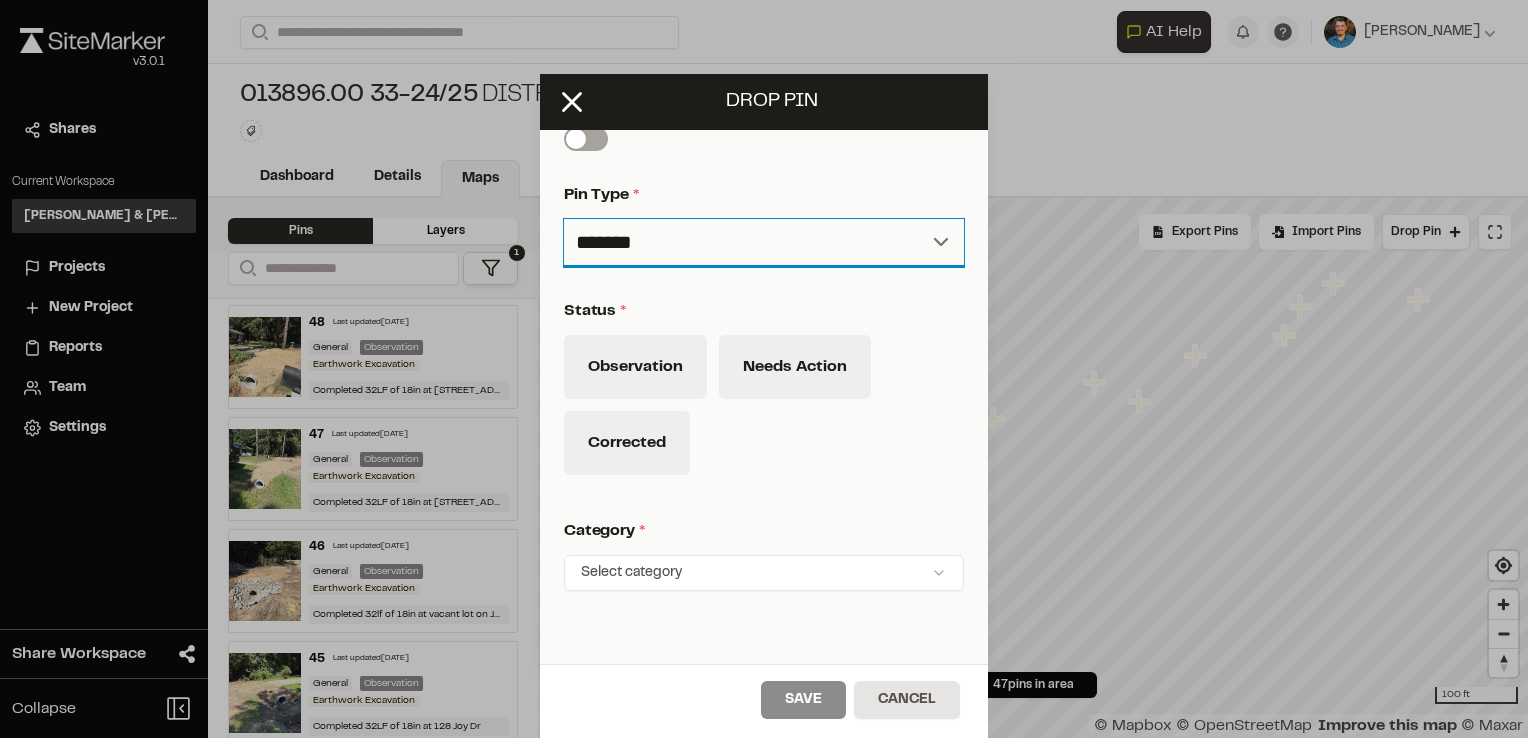 scroll, scrollTop: 678, scrollLeft: 0, axis: vertical 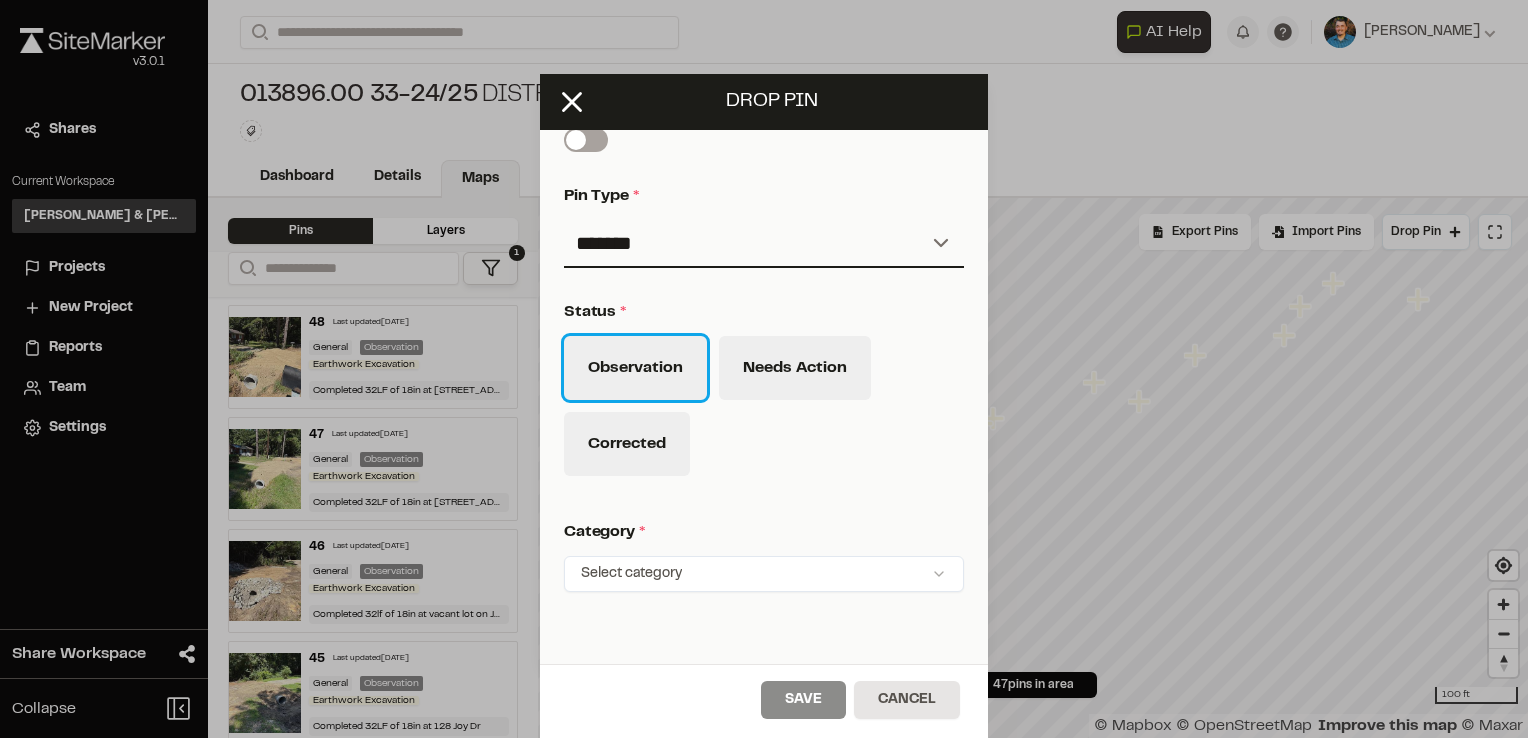 click on "Observation" at bounding box center (635, 368) 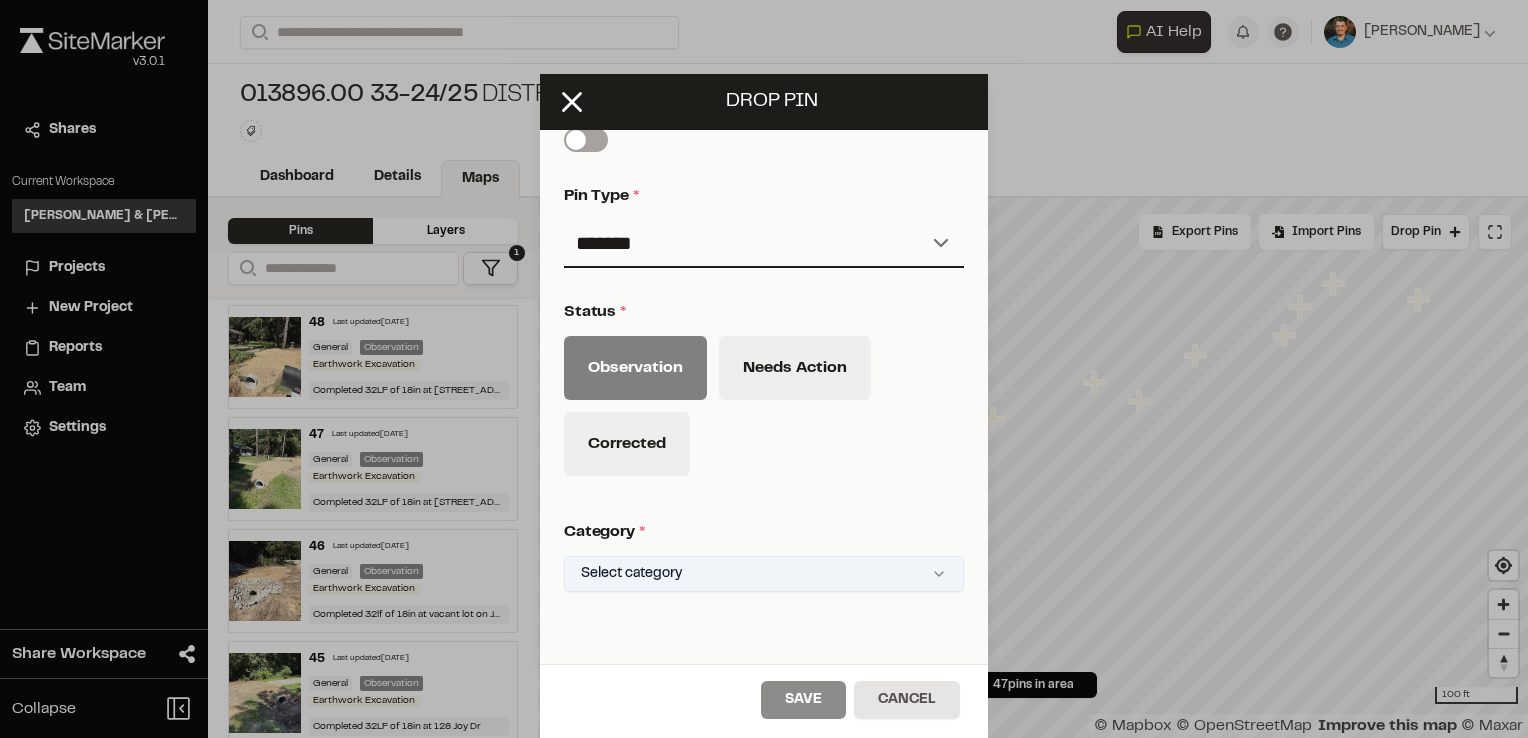 click on "**********" at bounding box center [764, 369] 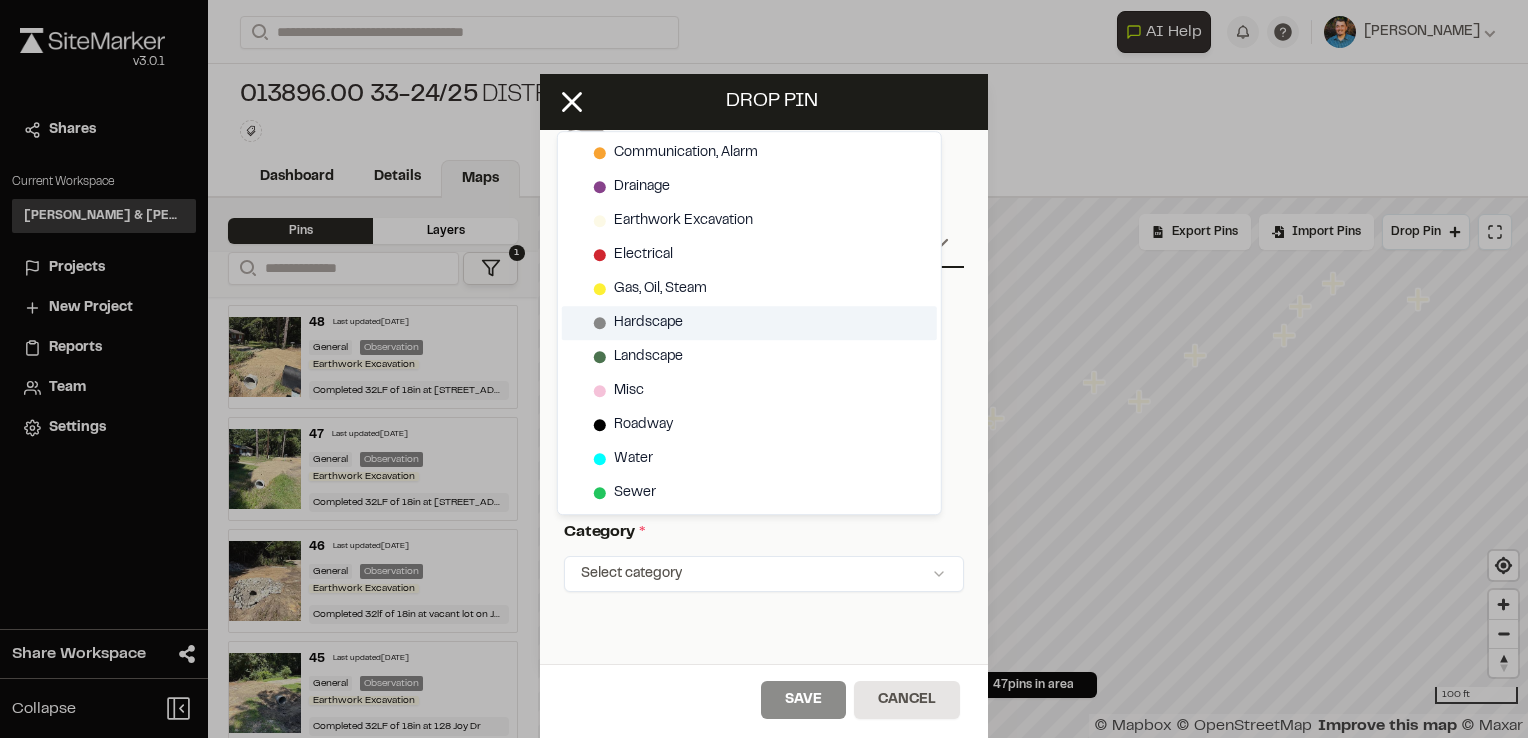click on "Hardscape" at bounding box center [749, 323] 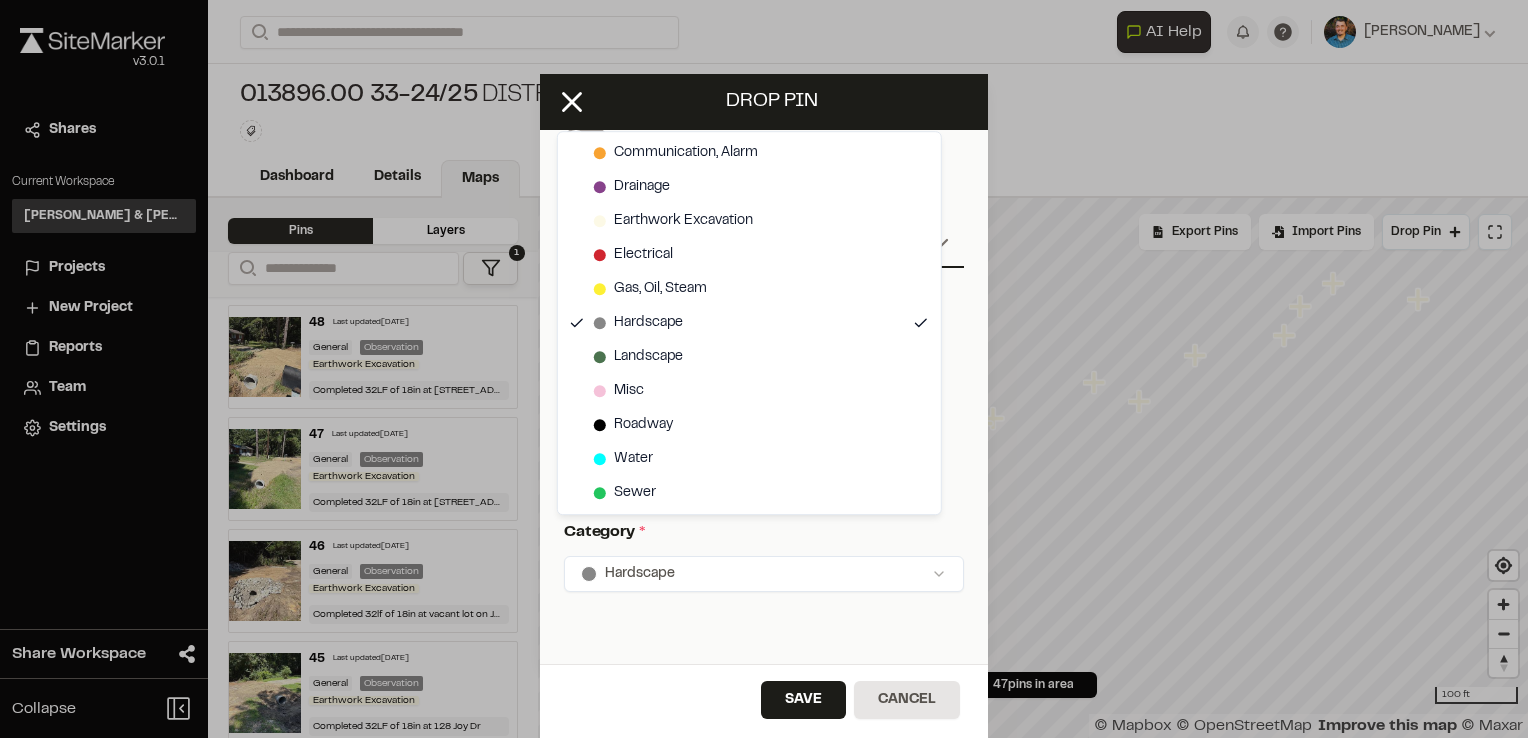 click on "**********" at bounding box center (764, 369) 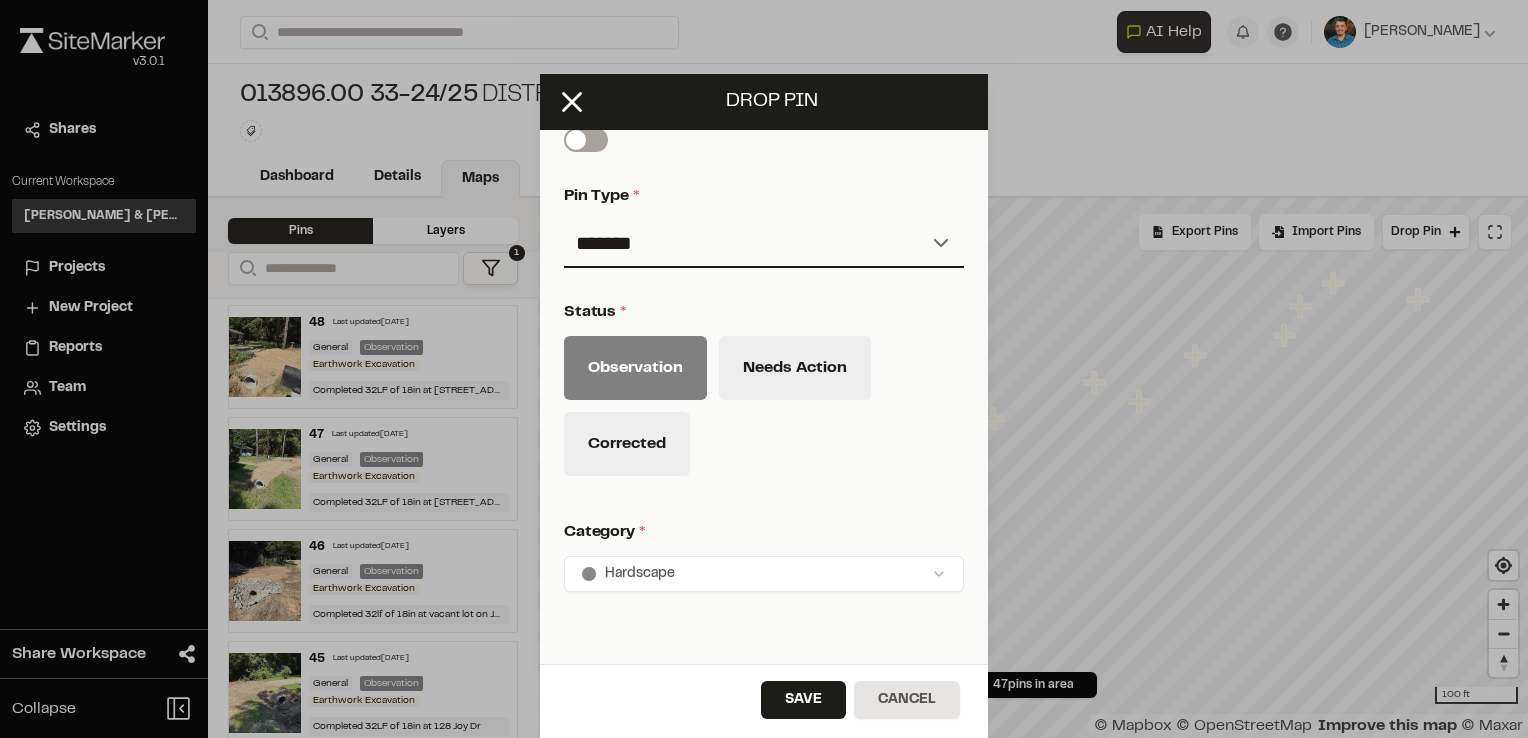 drag, startPoint x: 813, startPoint y: 700, endPoint x: 704, endPoint y: 698, distance: 109.01835 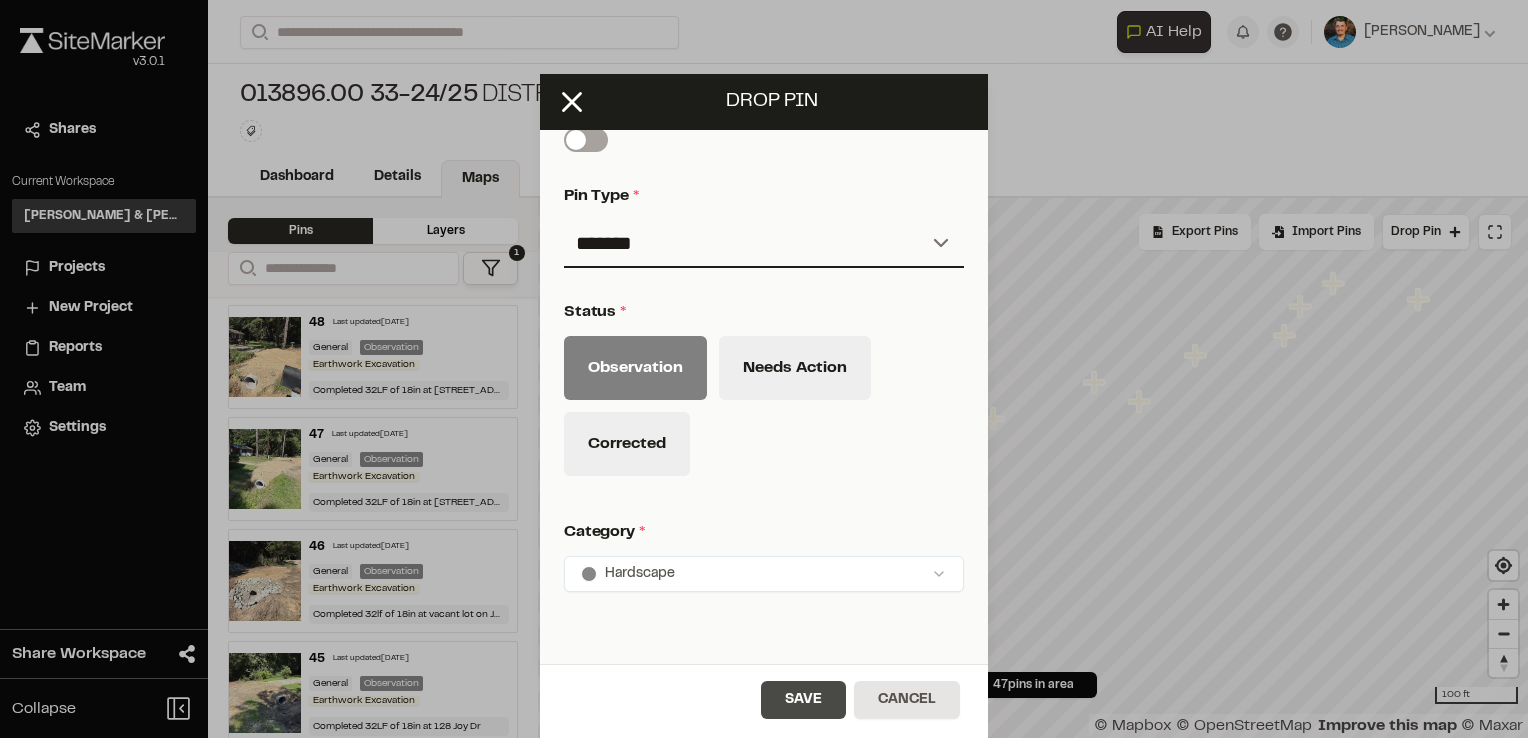 click on "Save" at bounding box center (803, 700) 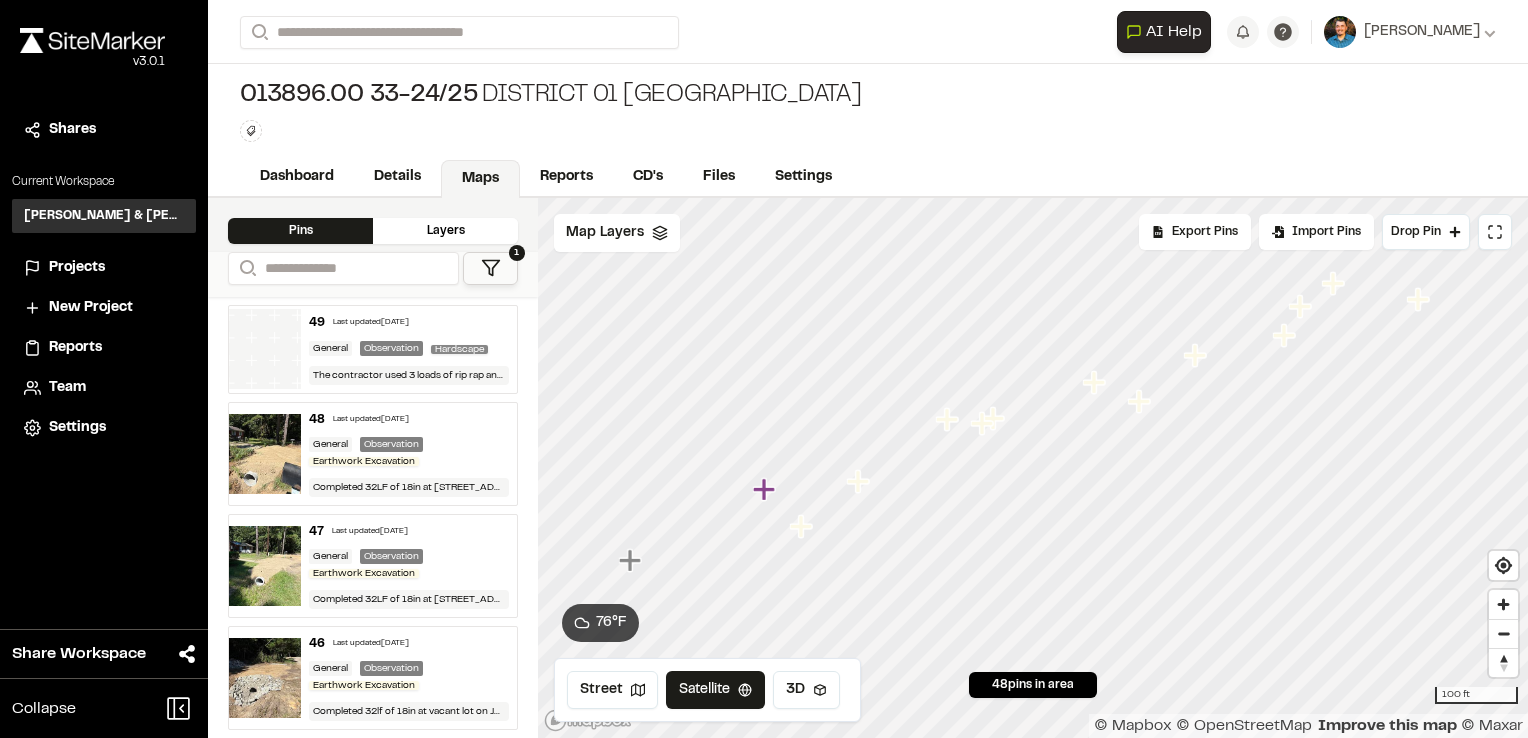 click on "General Observation Hardscape" at bounding box center (409, 349) 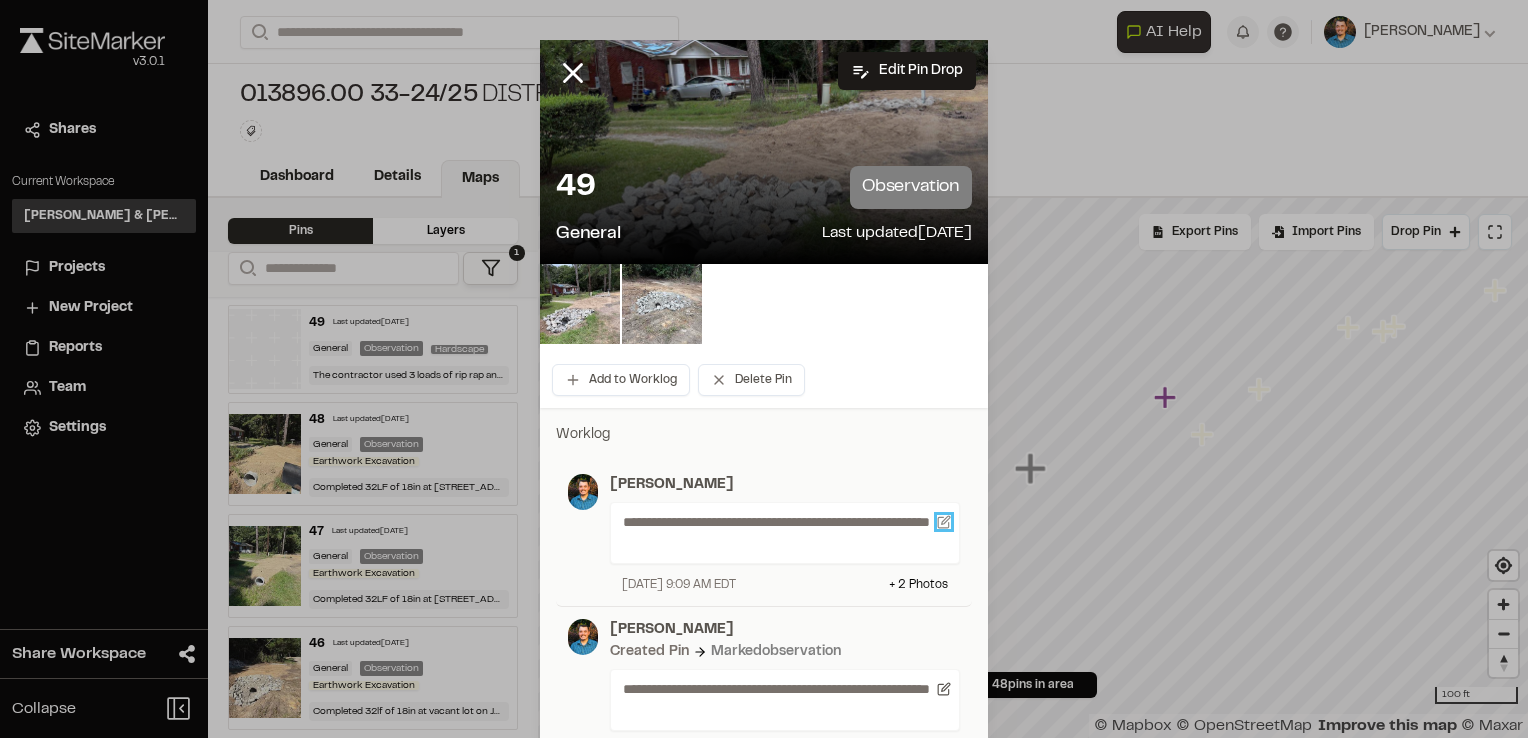 click 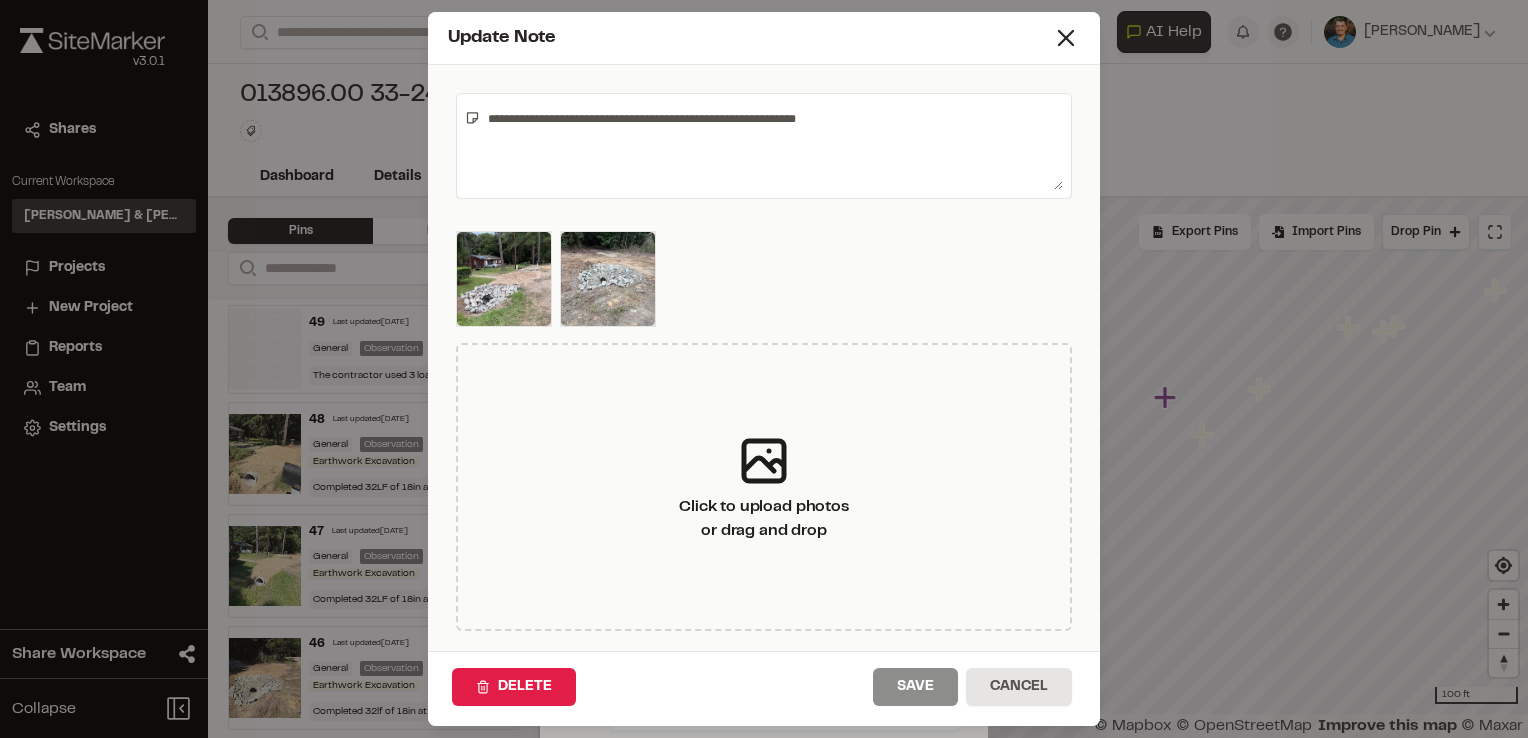 click on "**********" at bounding box center [771, 146] 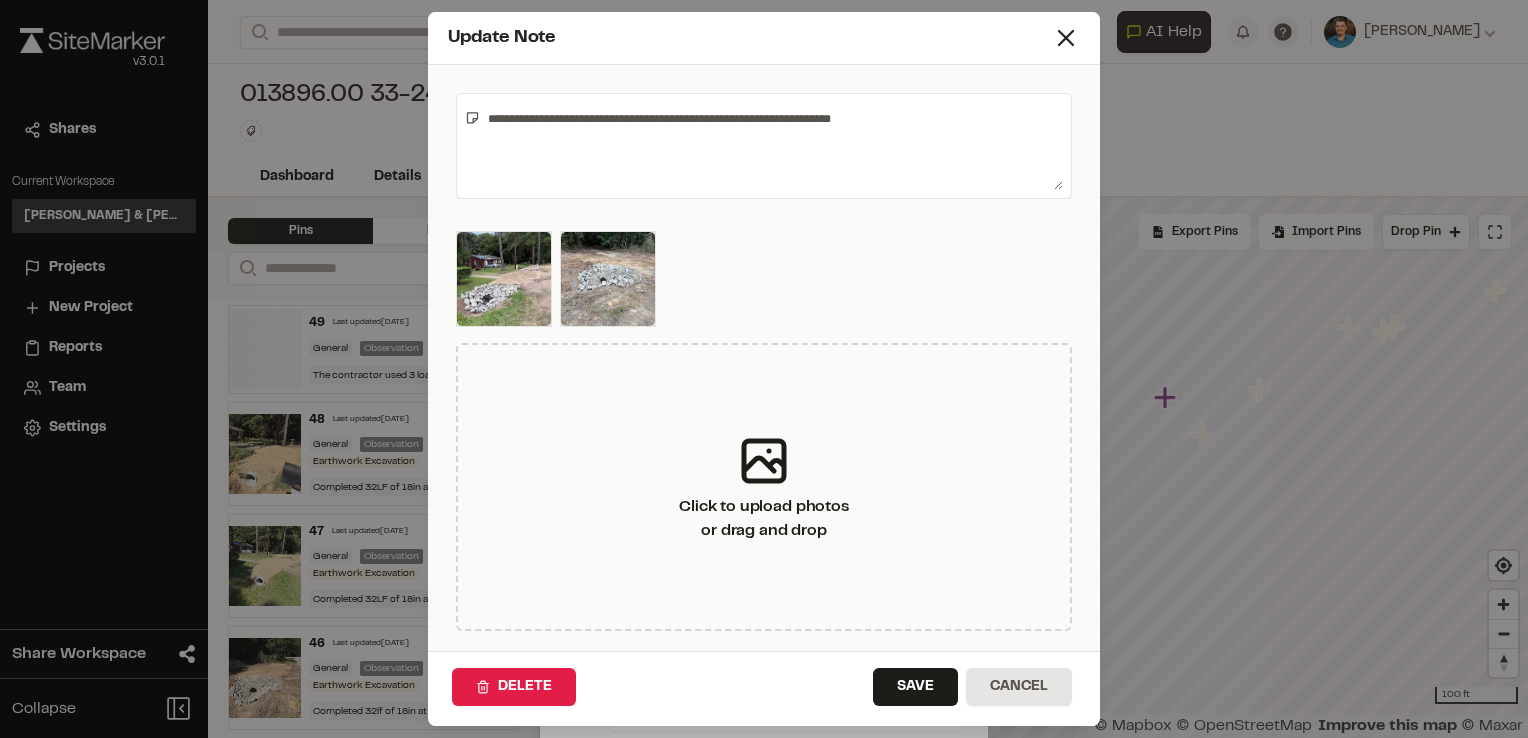 click on "**********" at bounding box center (771, 146) 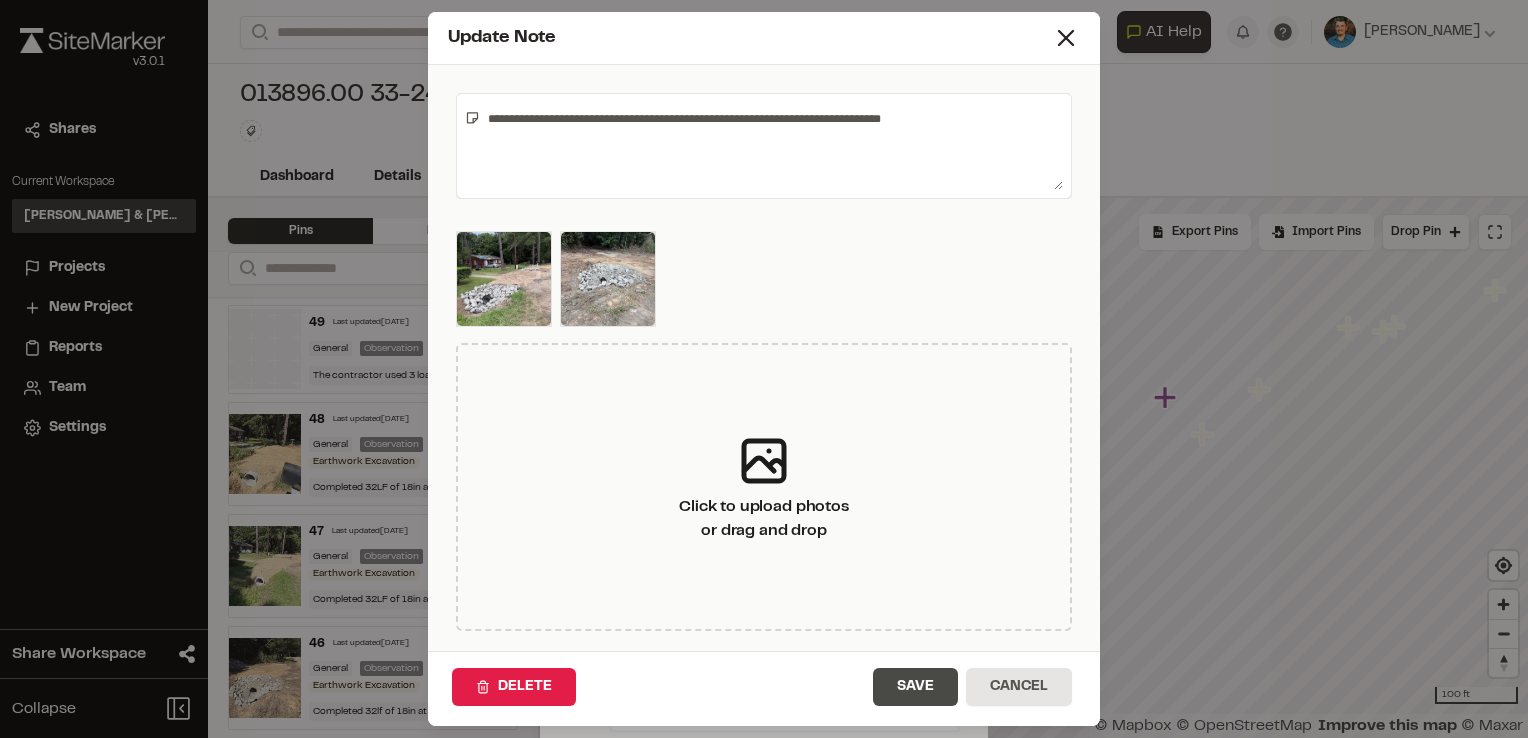 type on "**********" 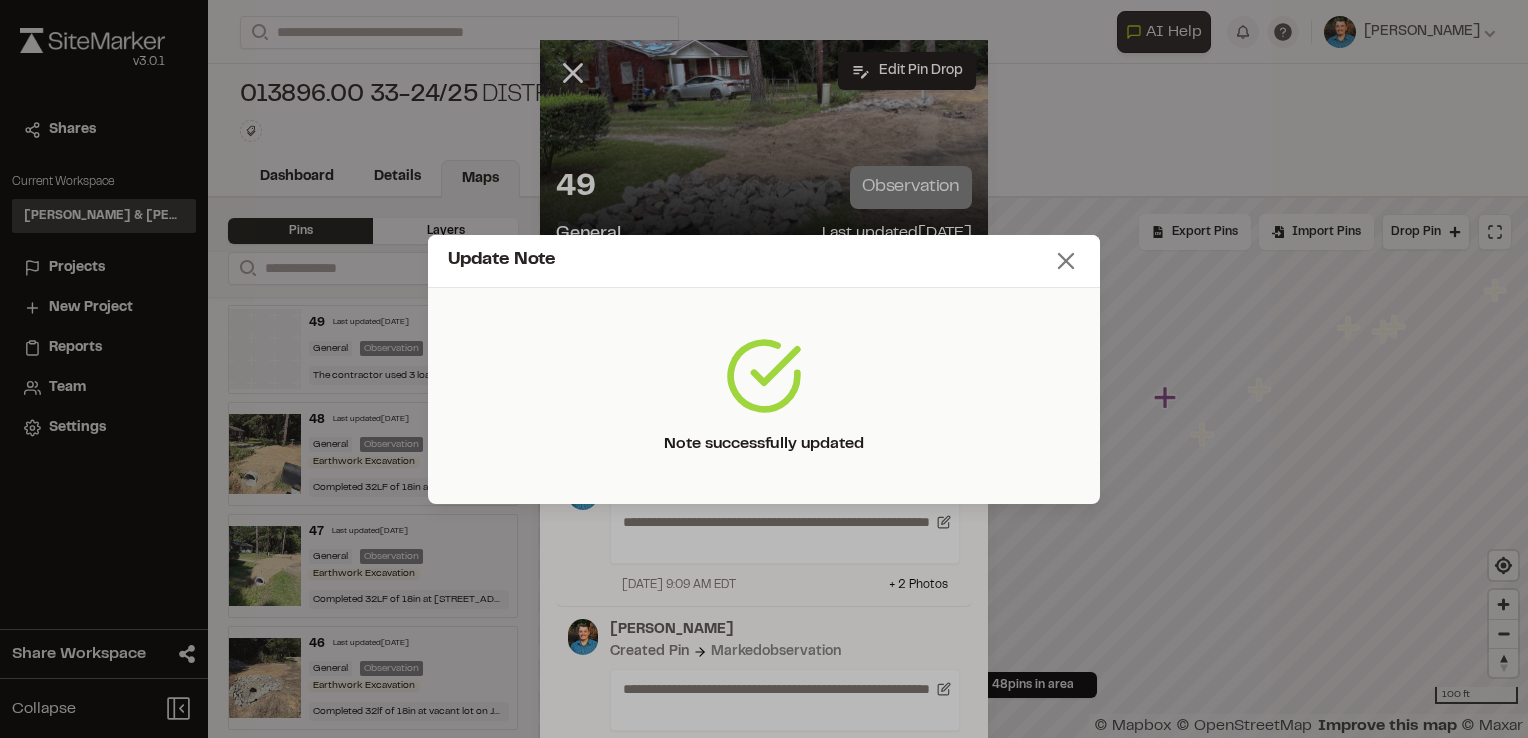 click 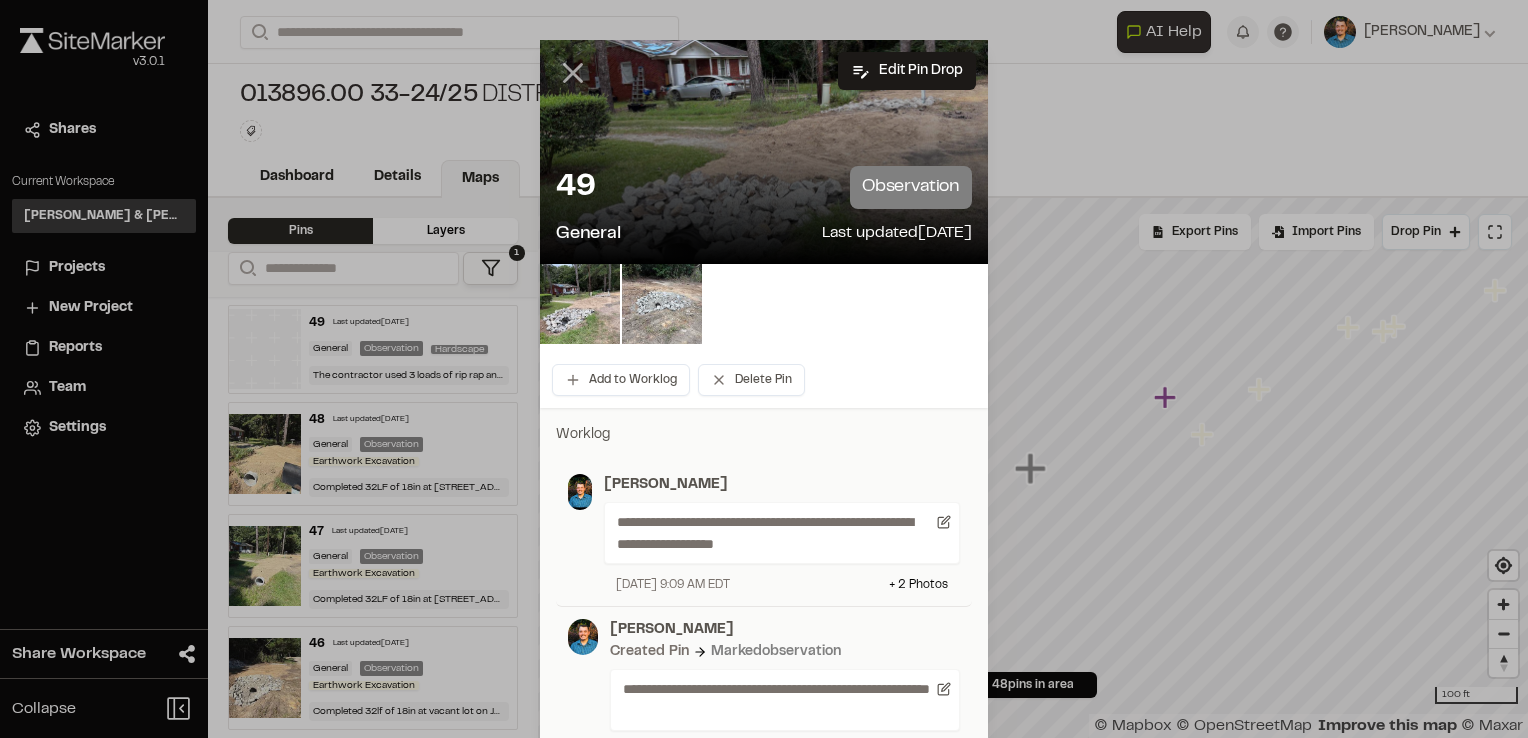click 